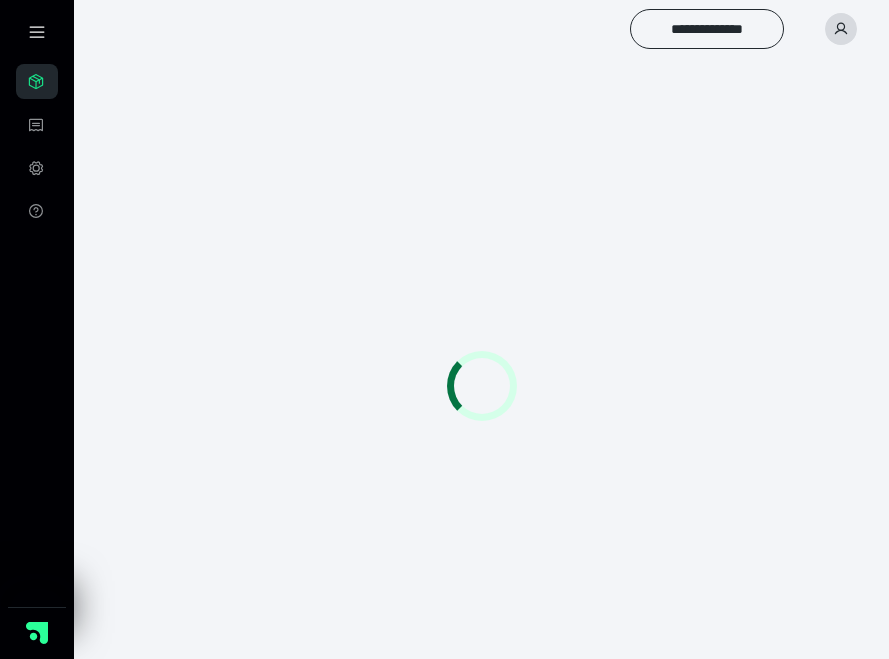 scroll, scrollTop: 0, scrollLeft: 0, axis: both 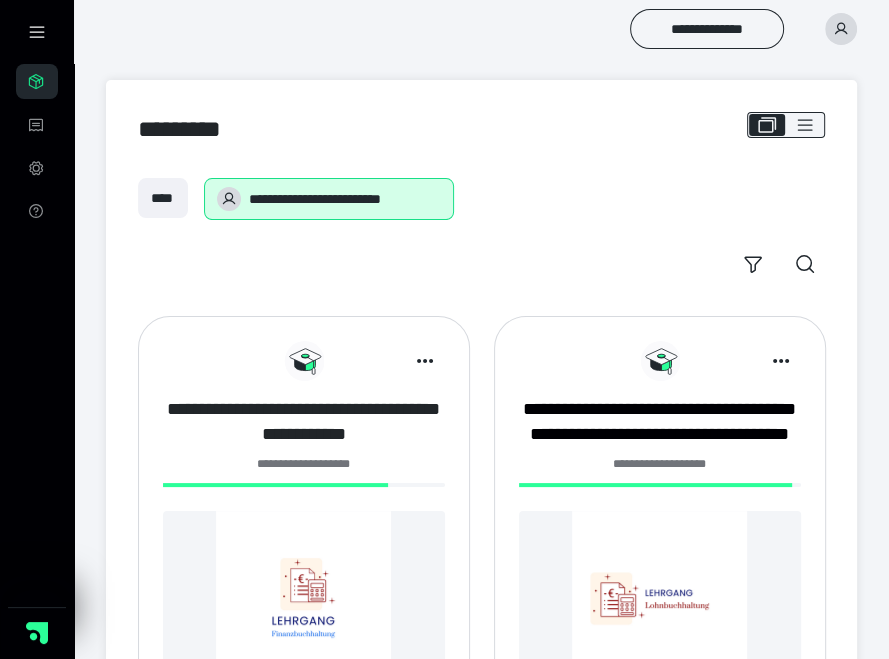 click on "**********" at bounding box center (304, 422) 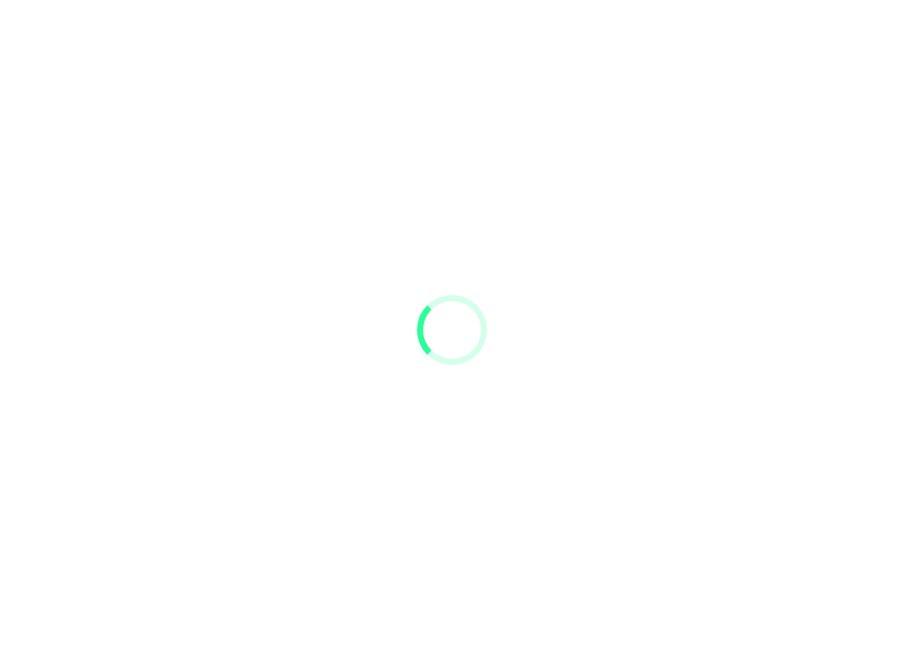 scroll, scrollTop: 0, scrollLeft: 0, axis: both 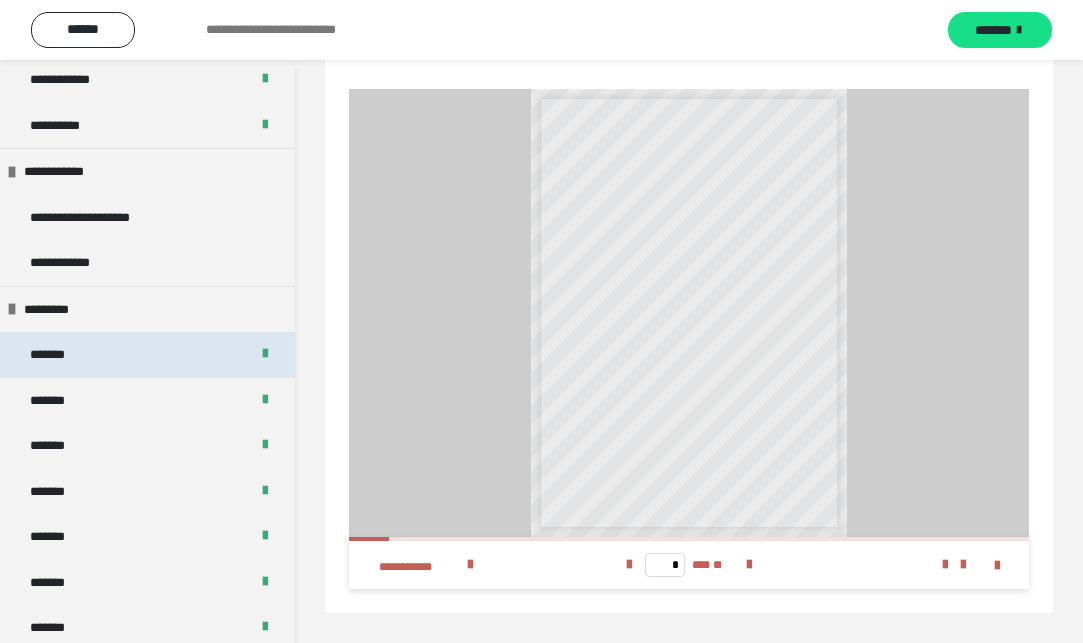 click on "*******" at bounding box center (147, 355) 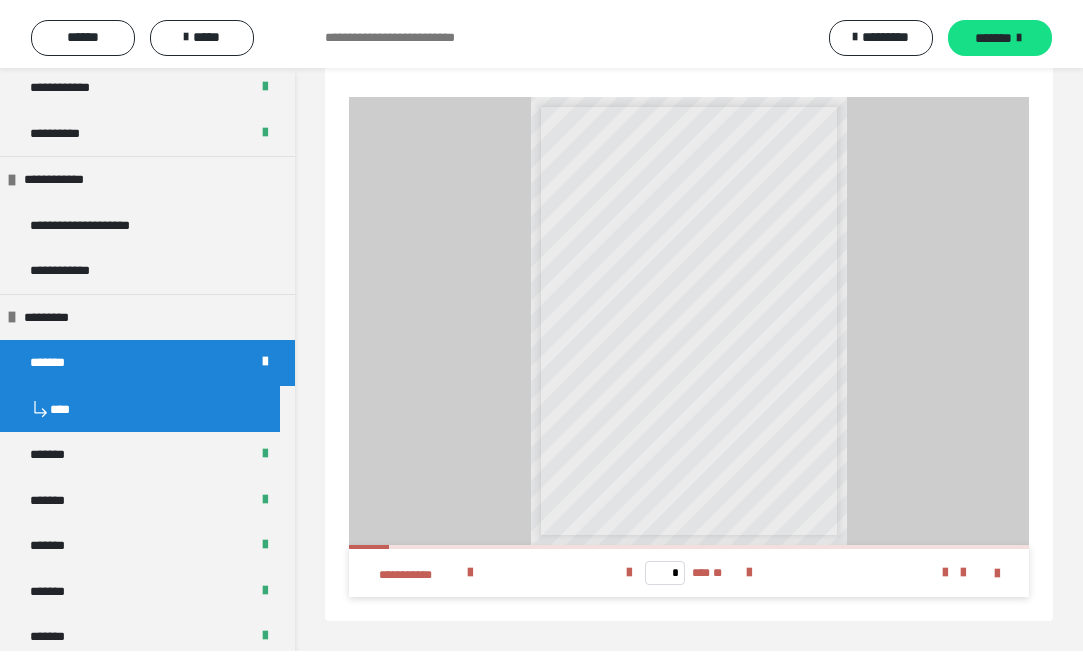 scroll, scrollTop: 0, scrollLeft: 0, axis: both 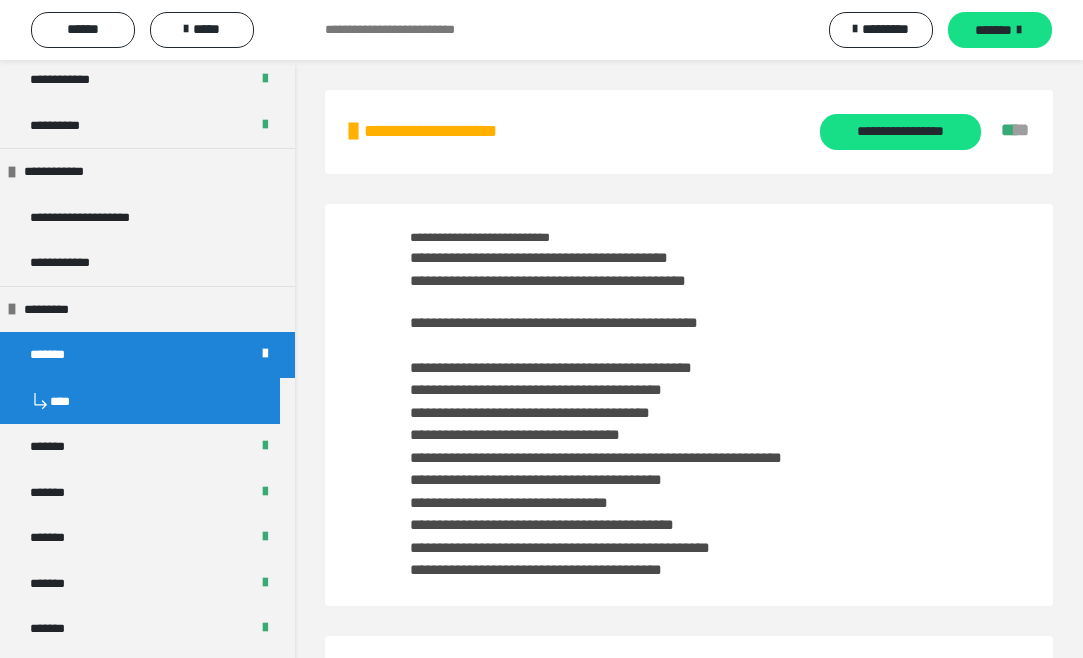 click on "**********" at bounding box center [596, 469] 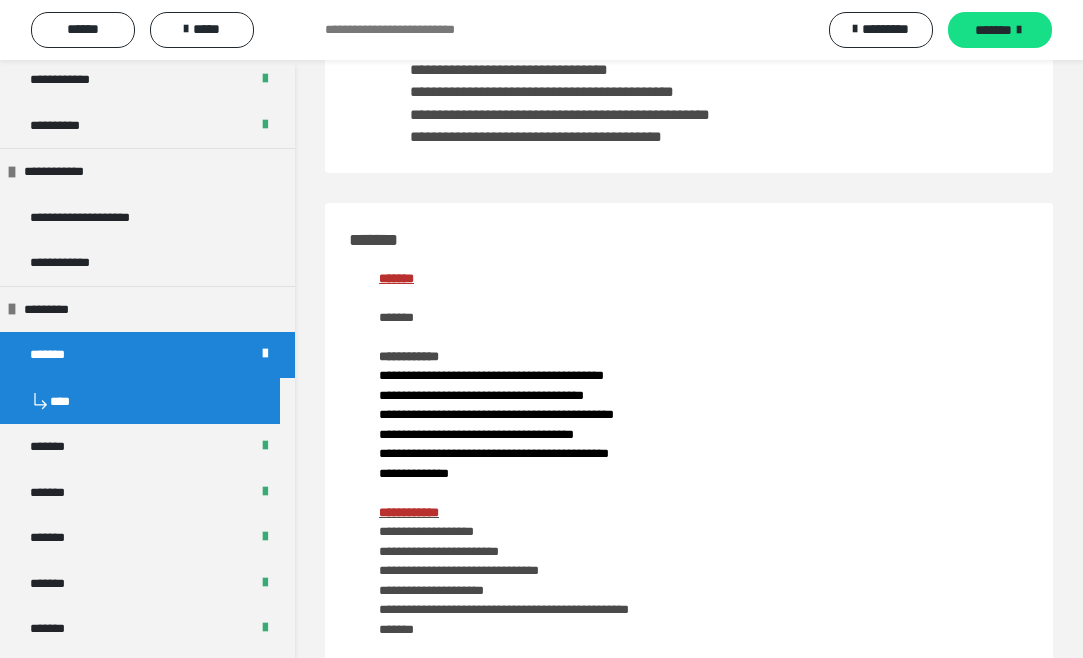 scroll, scrollTop: 867, scrollLeft: 0, axis: vertical 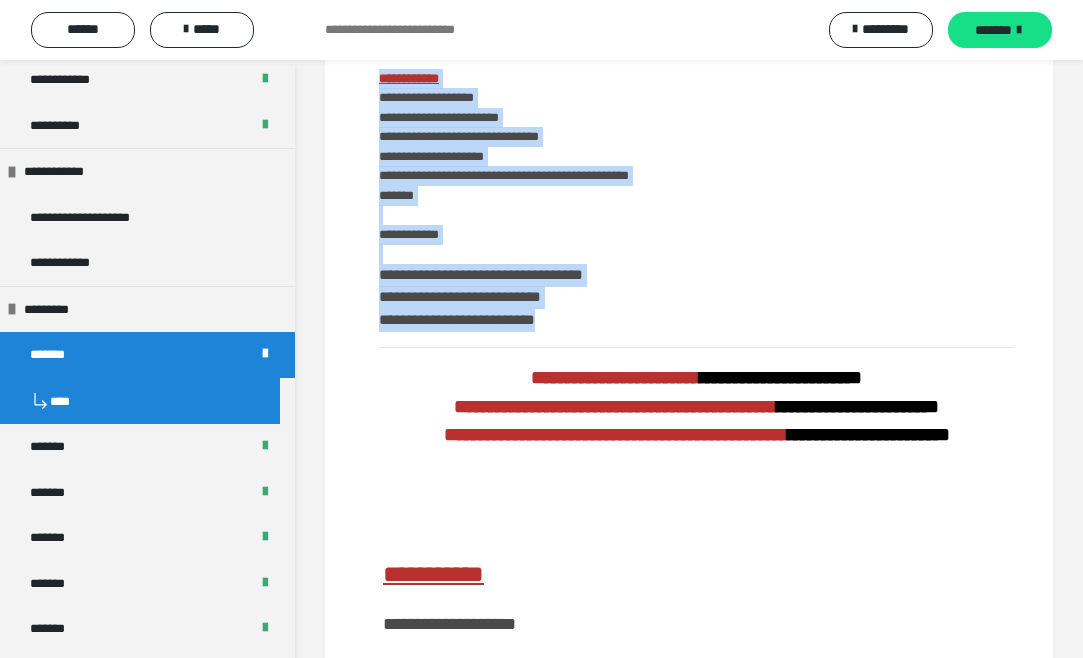 drag, startPoint x: 379, startPoint y: 79, endPoint x: 614, endPoint y: 313, distance: 331.63382 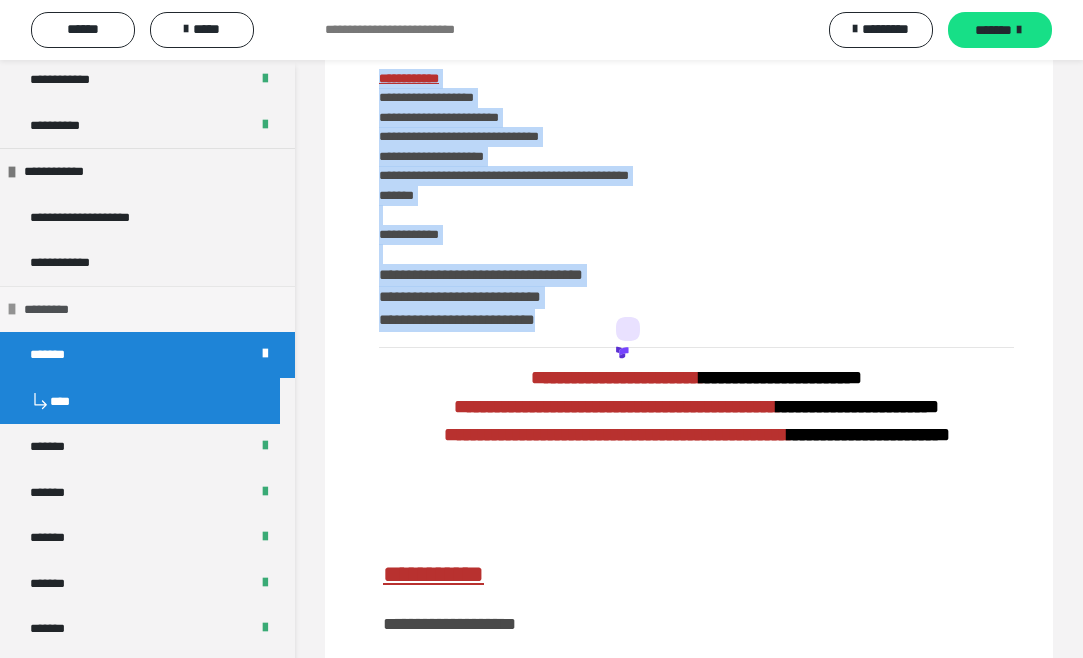 copy on "**********" 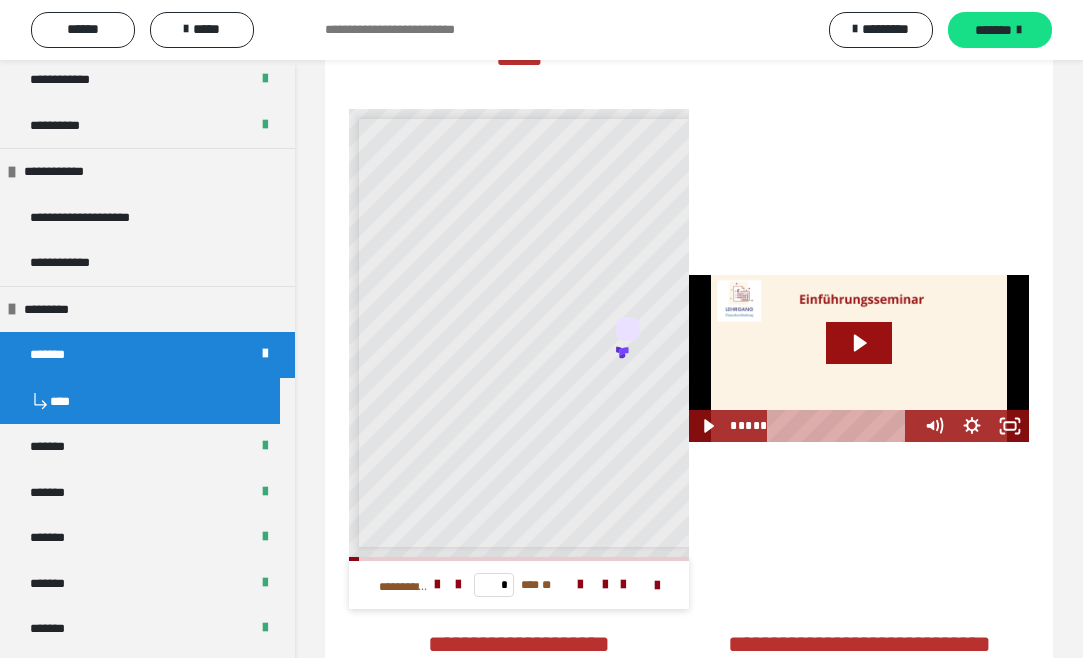 scroll, scrollTop: 3900, scrollLeft: 0, axis: vertical 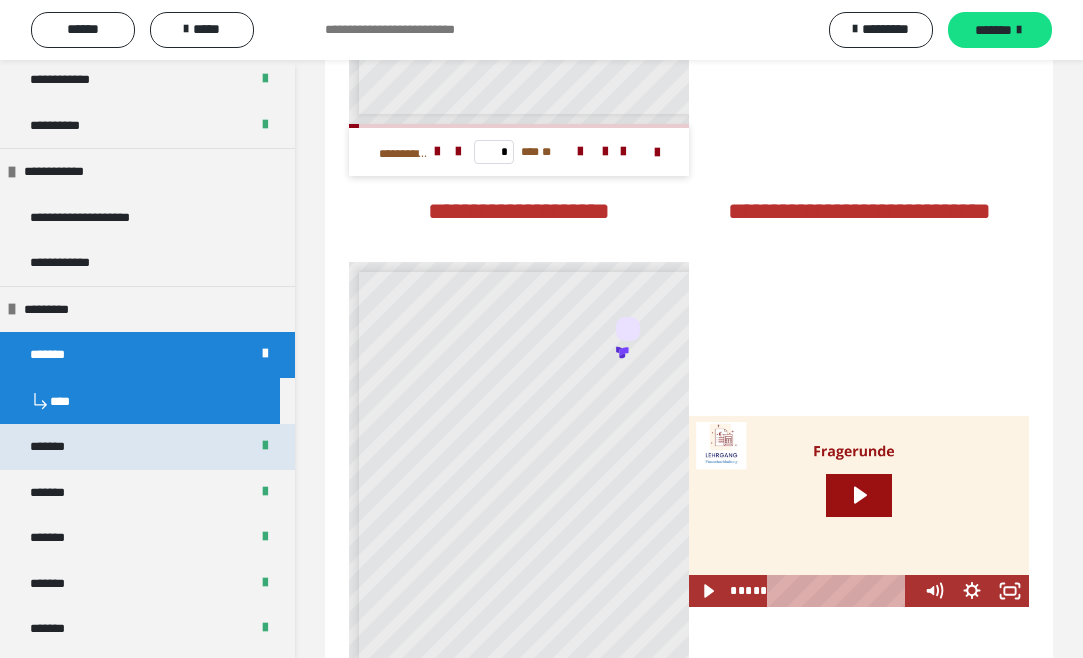 click on "*******" at bounding box center [147, 447] 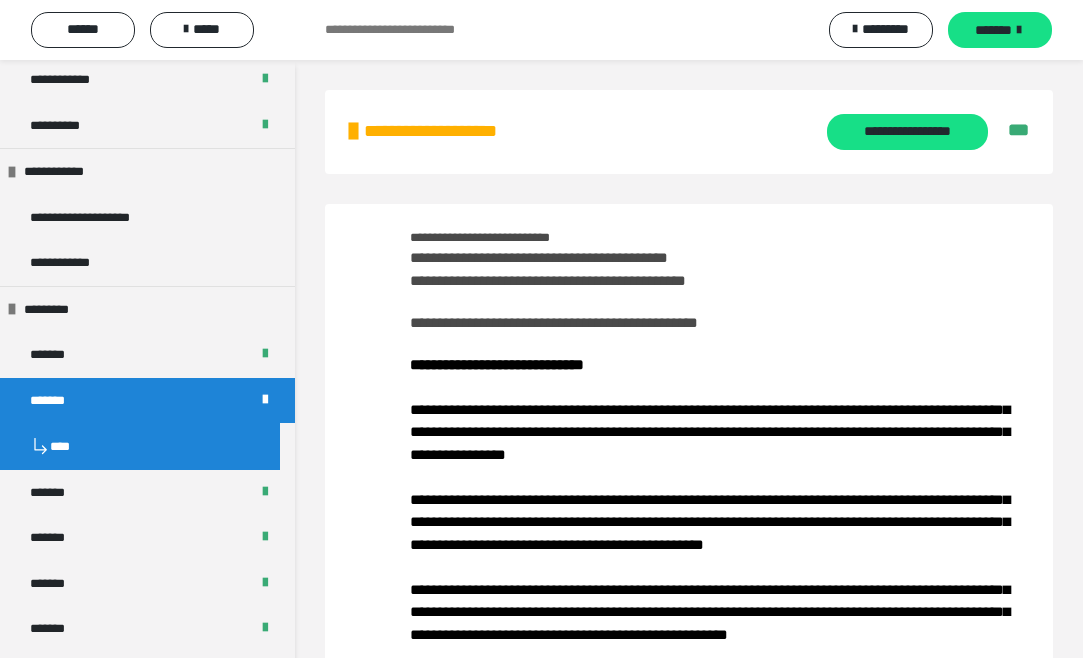 scroll, scrollTop: 433, scrollLeft: 0, axis: vertical 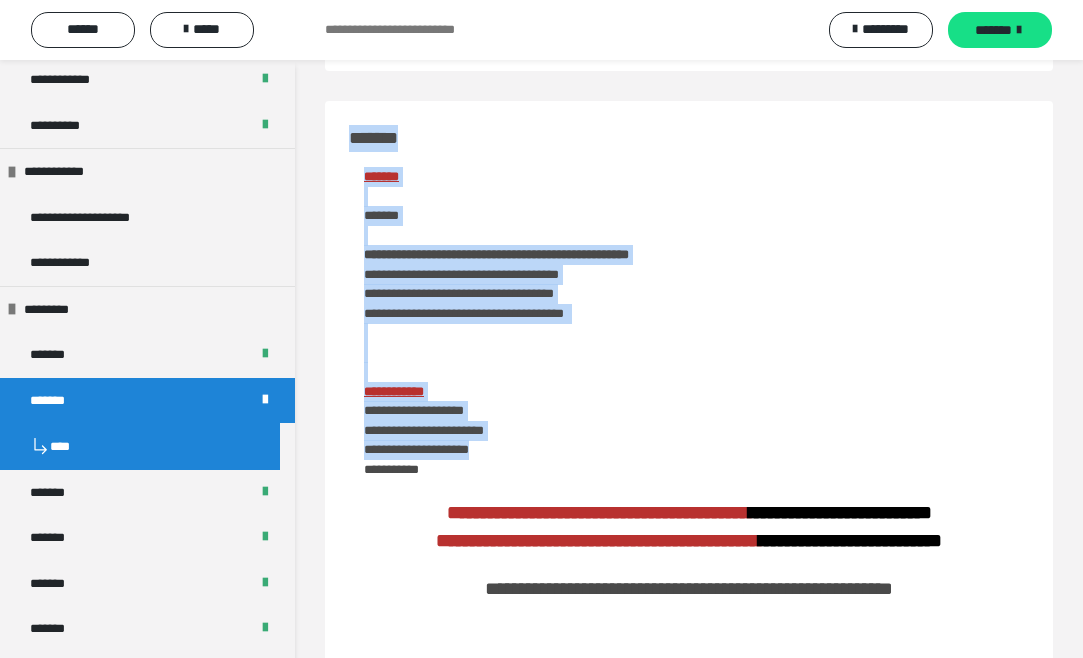 drag, startPoint x: 350, startPoint y: 300, endPoint x: 528, endPoint y: 451, distance: 233.42023 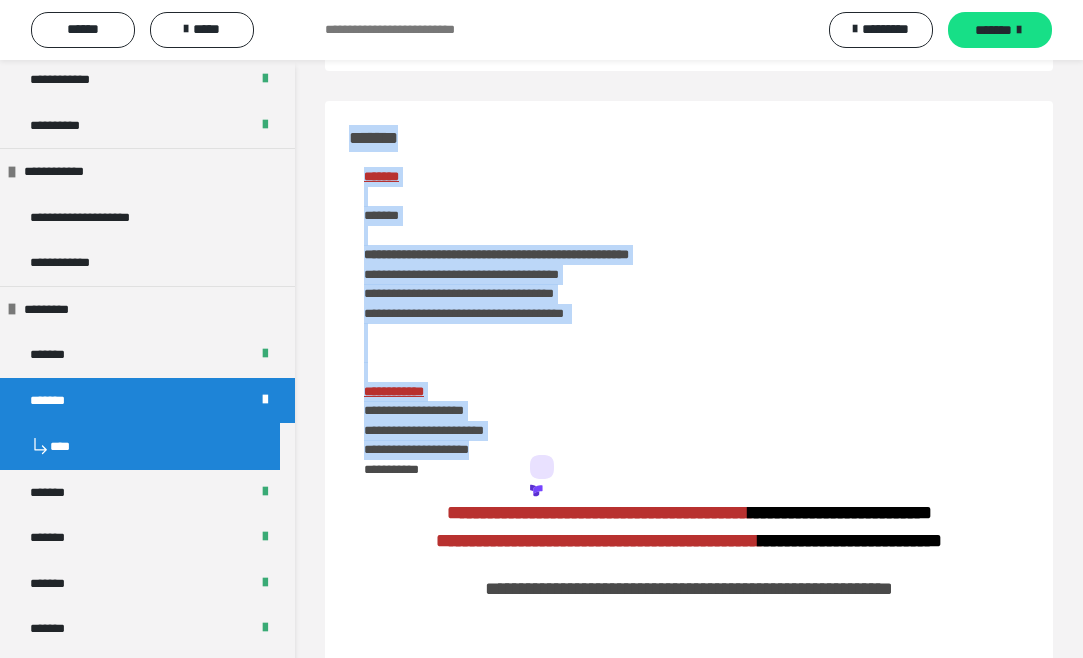 copy on "**********" 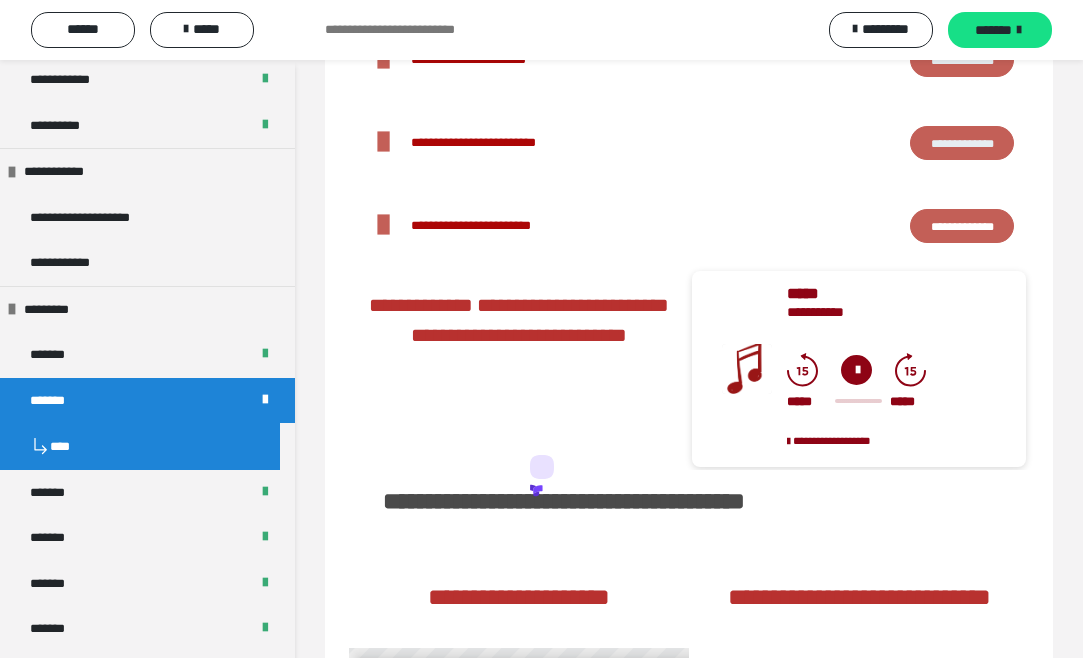 scroll, scrollTop: 3199, scrollLeft: 0, axis: vertical 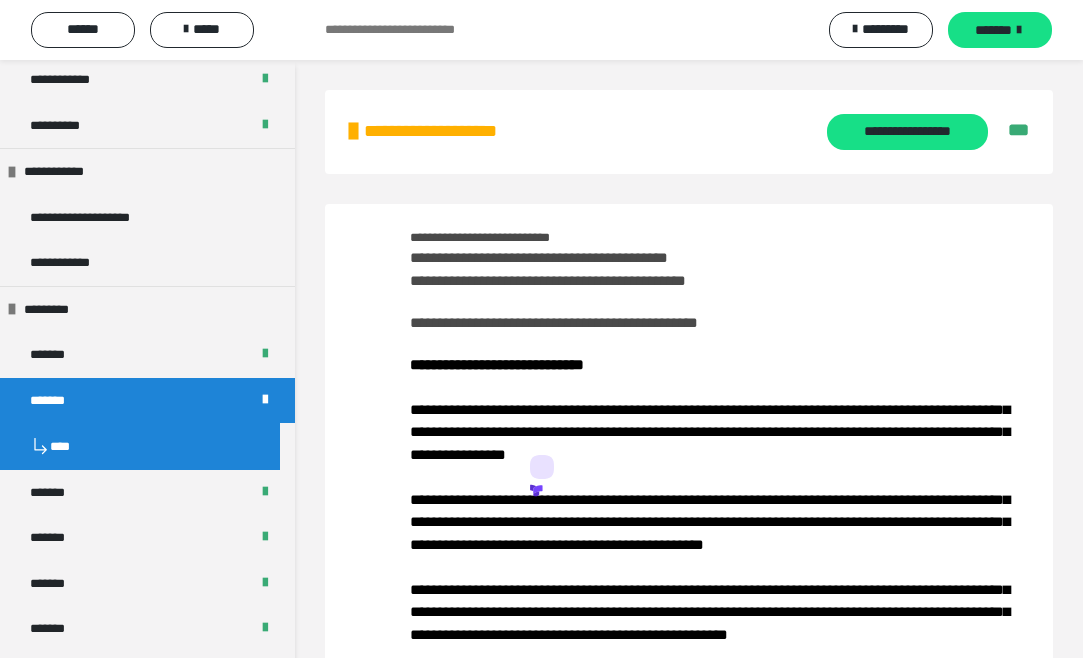 click on "**********" at bounding box center [548, 269] 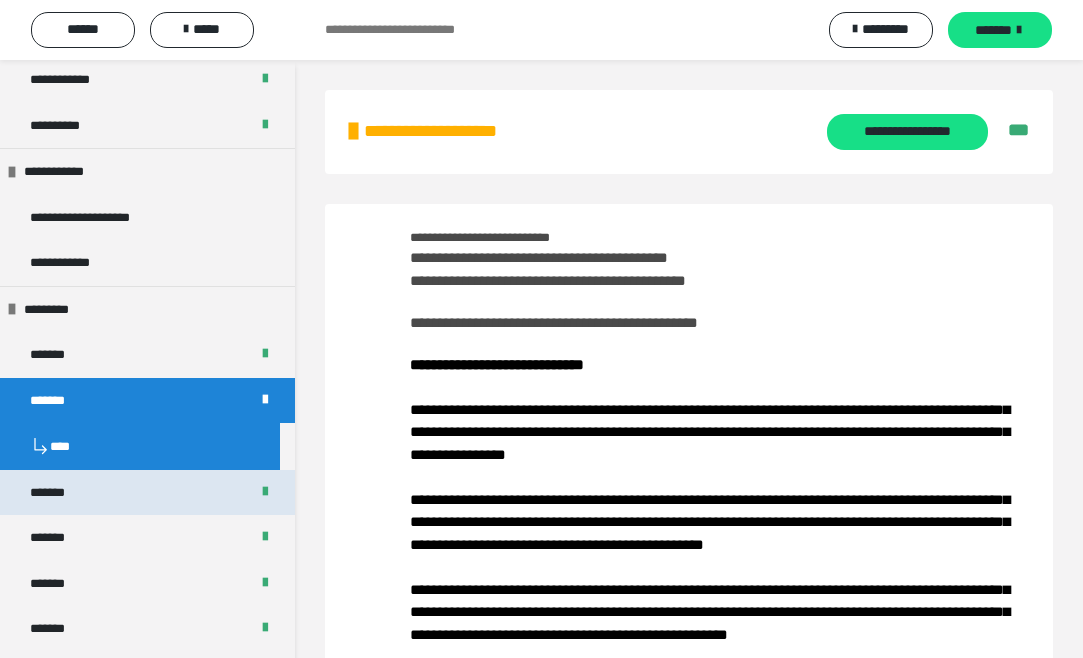 click on "*******" at bounding box center (147, 493) 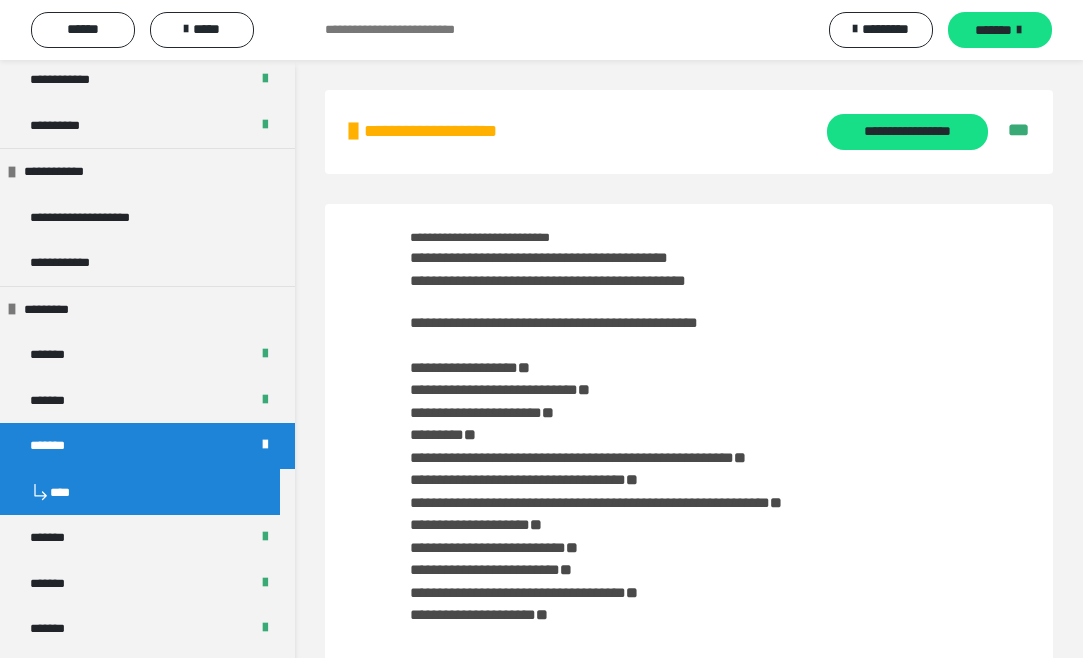 scroll, scrollTop: 433, scrollLeft: 0, axis: vertical 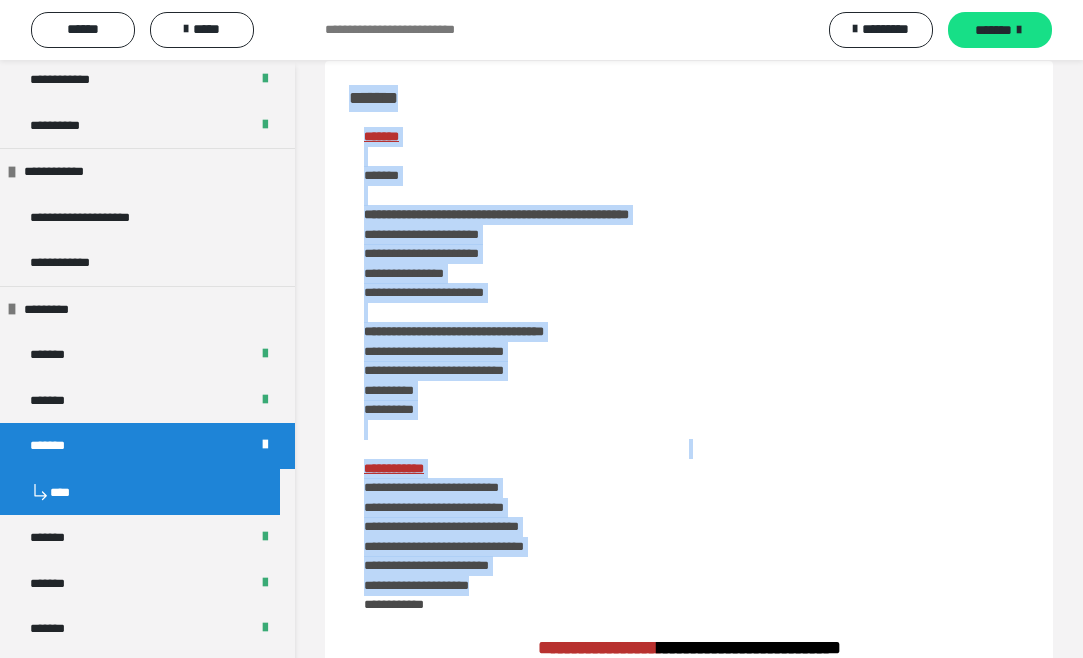 drag, startPoint x: 350, startPoint y: 304, endPoint x: 527, endPoint y: 579, distance: 327.03824 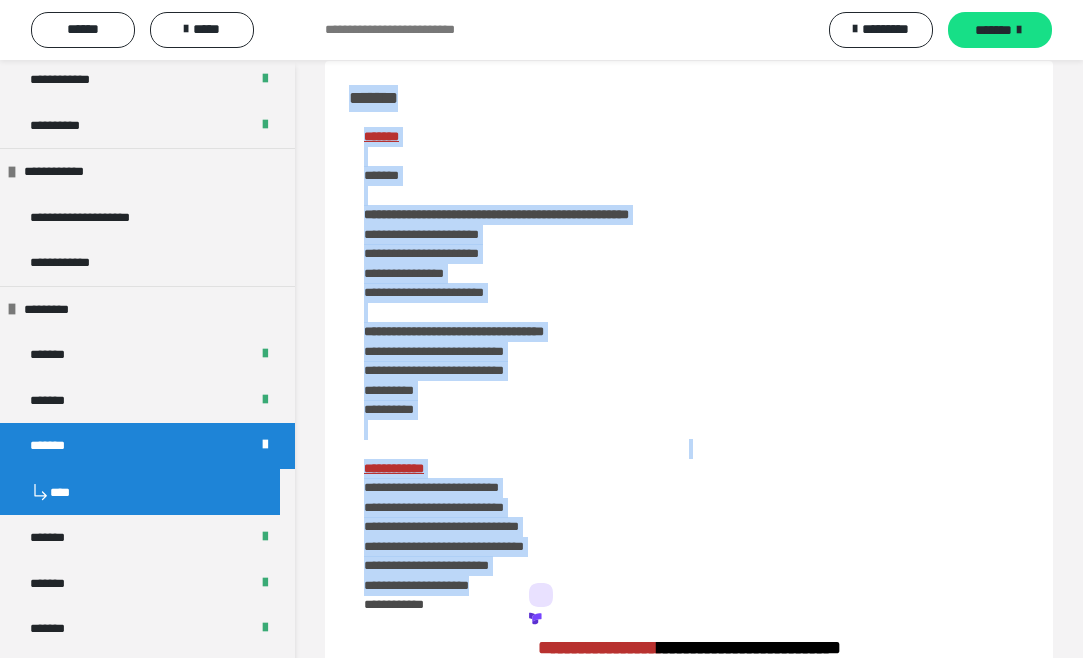 copy on "**********" 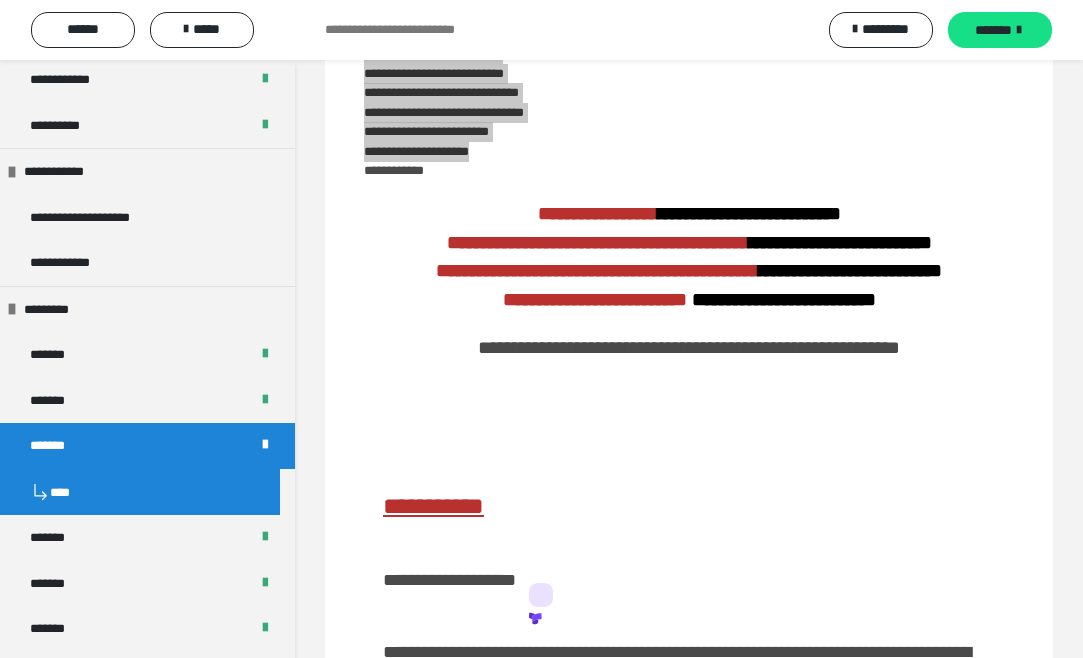scroll, scrollTop: 639, scrollLeft: 0, axis: vertical 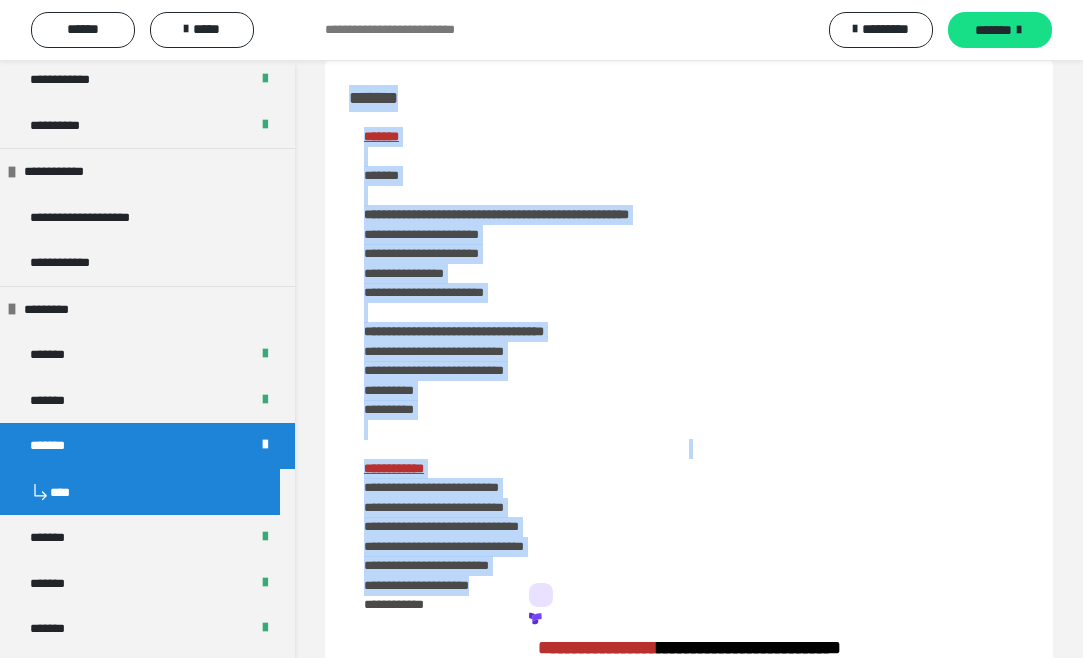 click on "**********" at bounding box center [689, 2022] 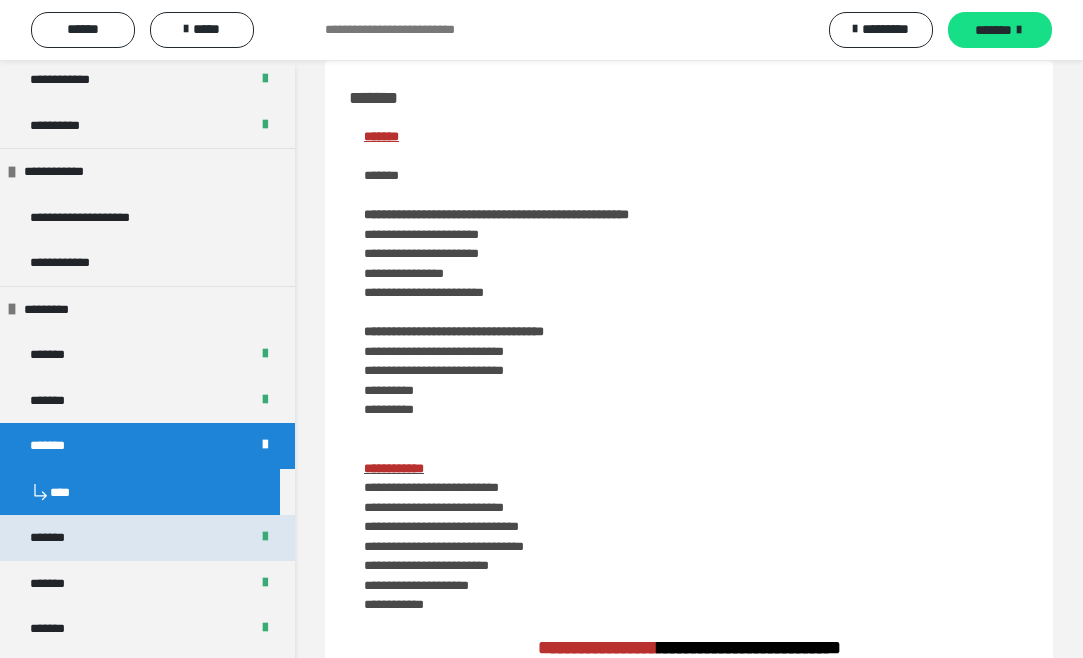 click on "*******" at bounding box center [59, 538] 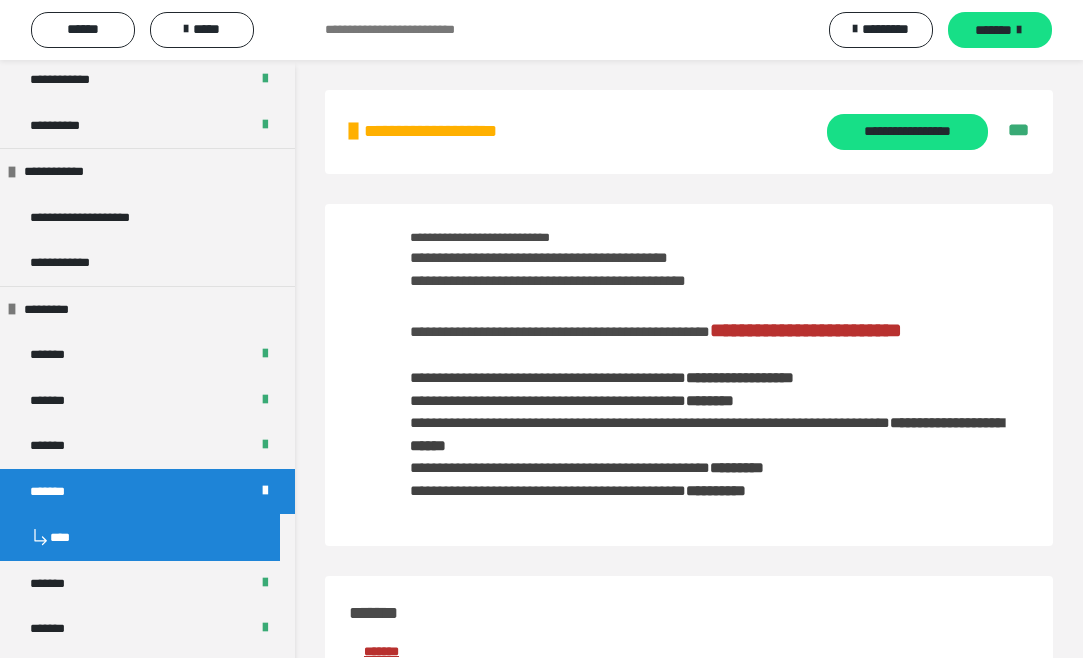 scroll, scrollTop: 434, scrollLeft: 0, axis: vertical 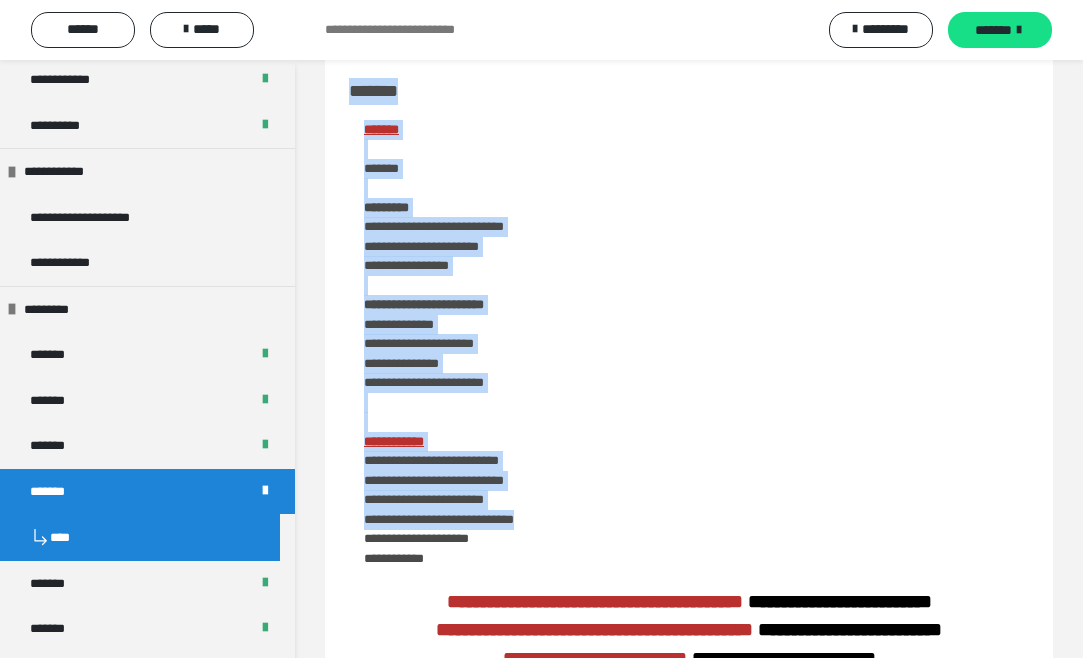 drag, startPoint x: 351, startPoint y: 201, endPoint x: 574, endPoint y: 541, distance: 406.6067 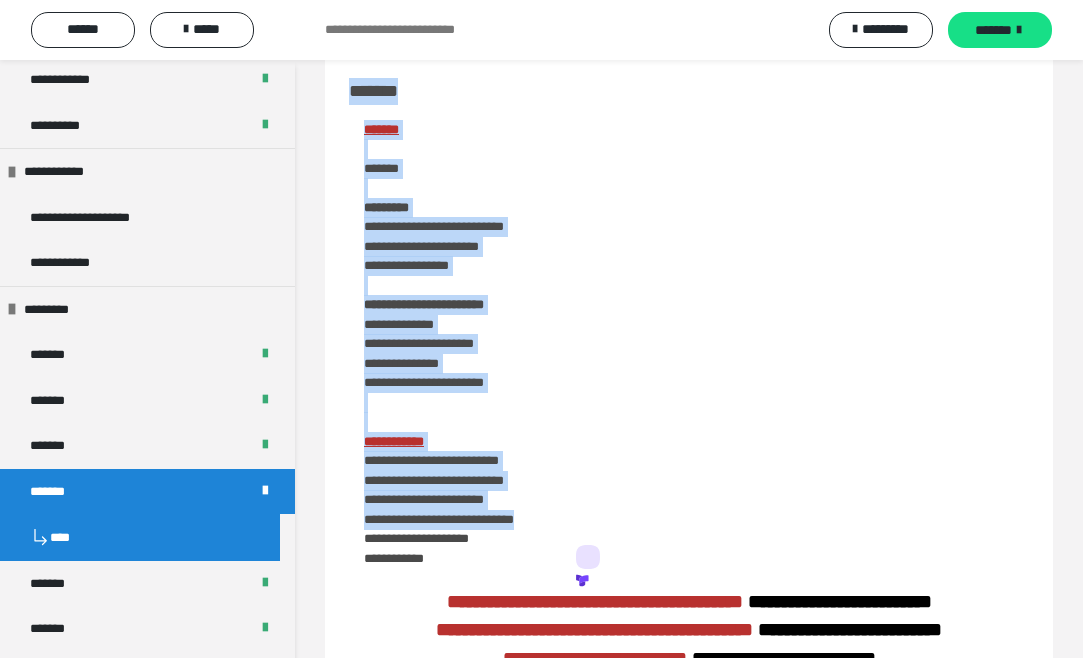 copy on "**********" 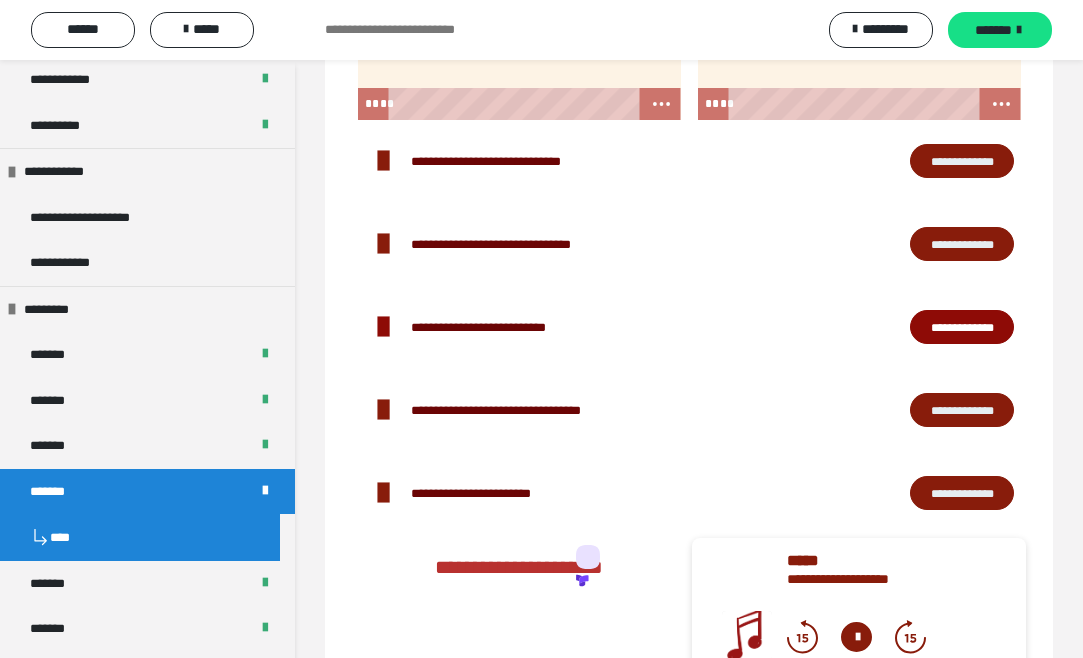 scroll, scrollTop: 1388, scrollLeft: 0, axis: vertical 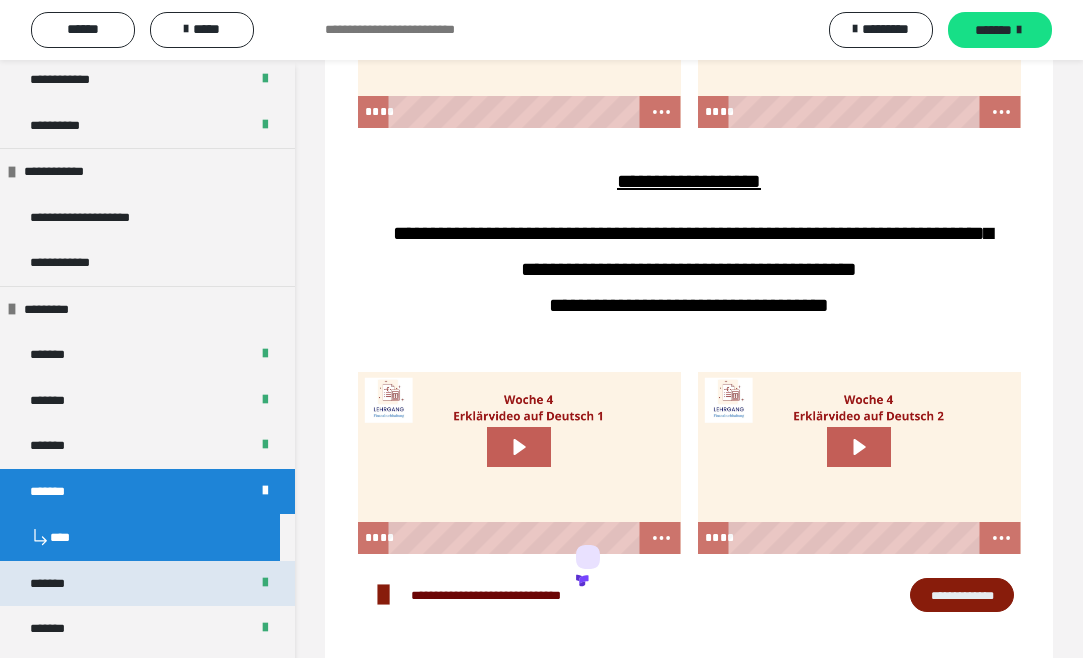 click on "*******" at bounding box center (147, 584) 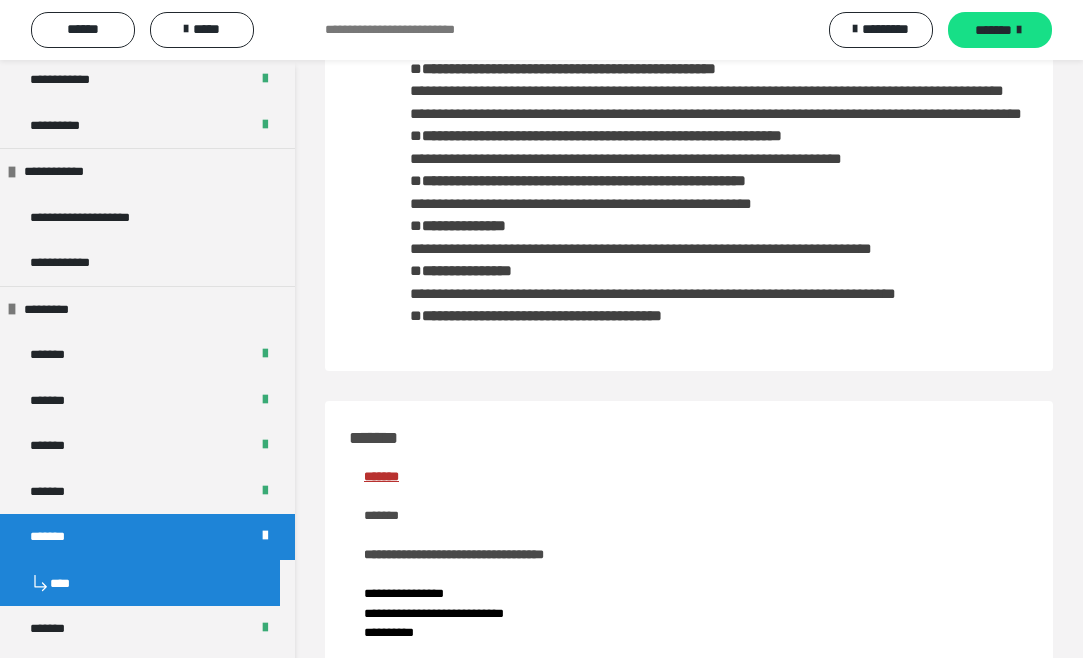 scroll, scrollTop: 867, scrollLeft: 0, axis: vertical 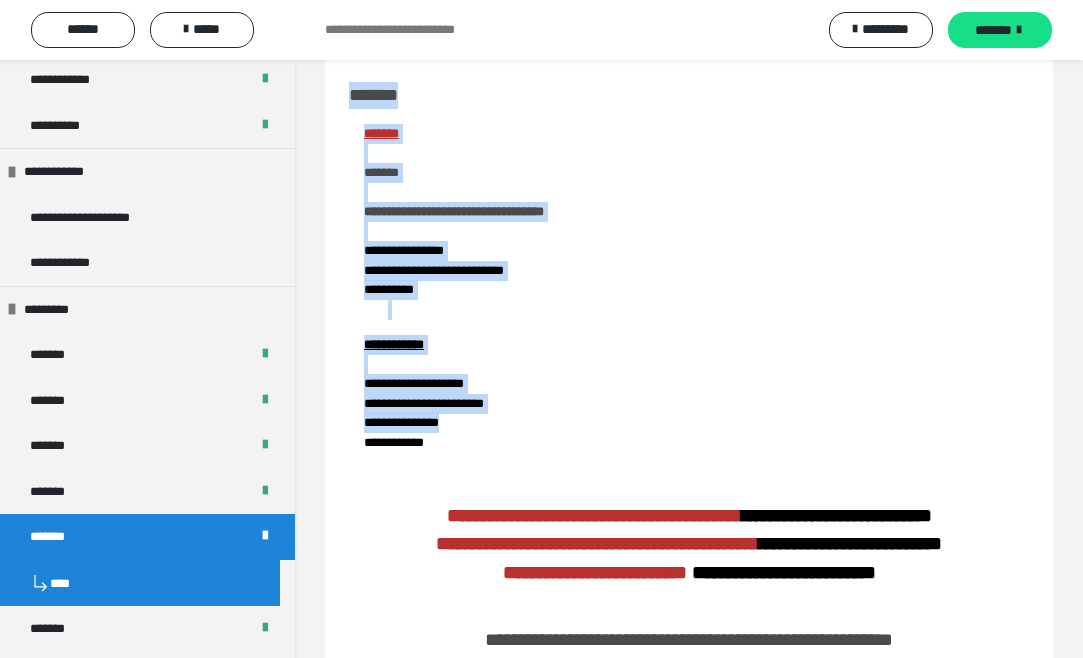 drag, startPoint x: 349, startPoint y: 119, endPoint x: 490, endPoint y: 436, distance: 346.9438 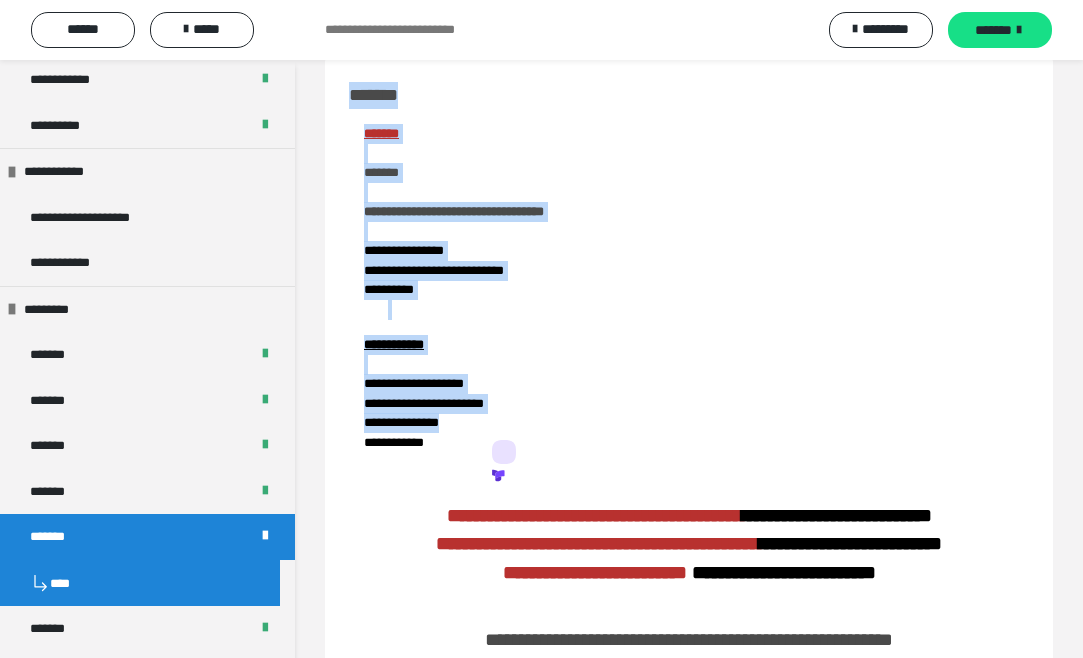 copy on "**********" 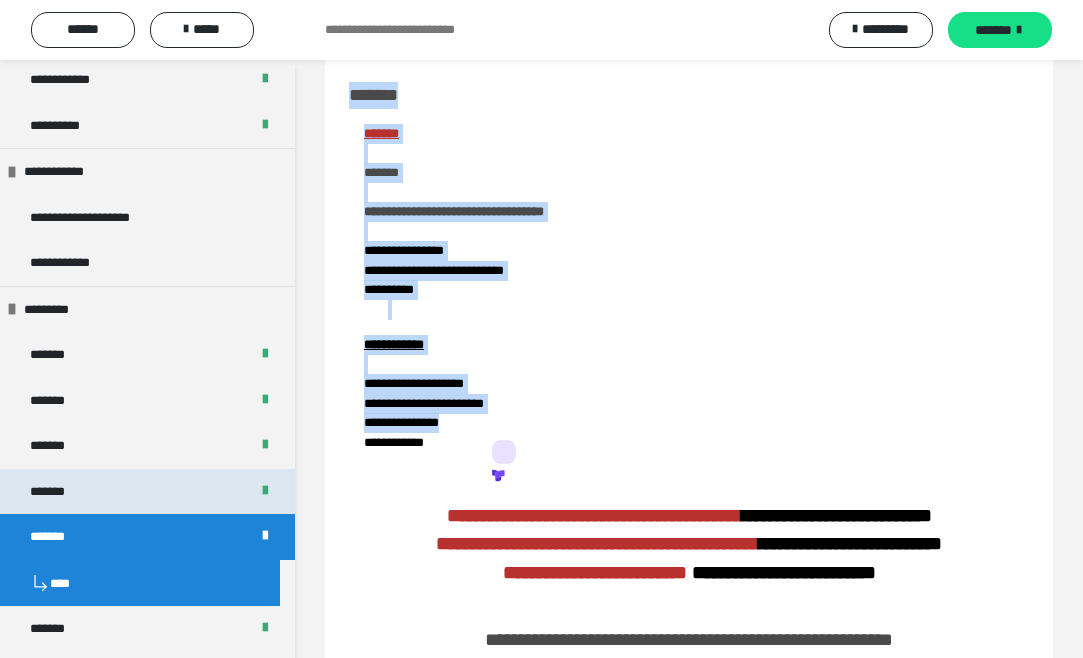 scroll, scrollTop: 867, scrollLeft: 0, axis: vertical 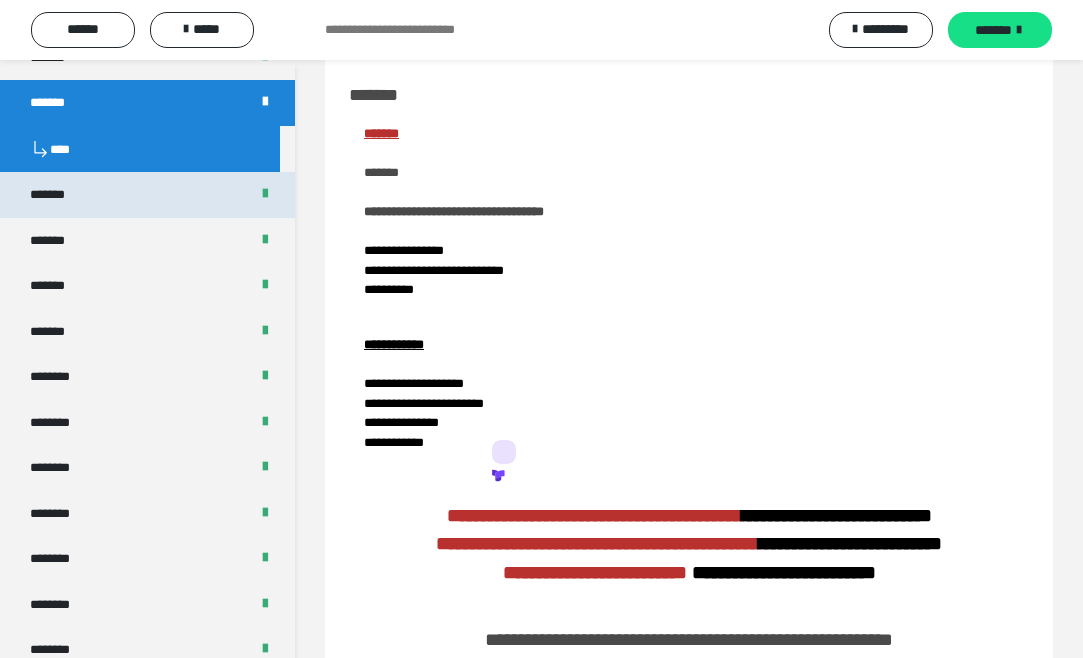 click on "*******" at bounding box center [58, 195] 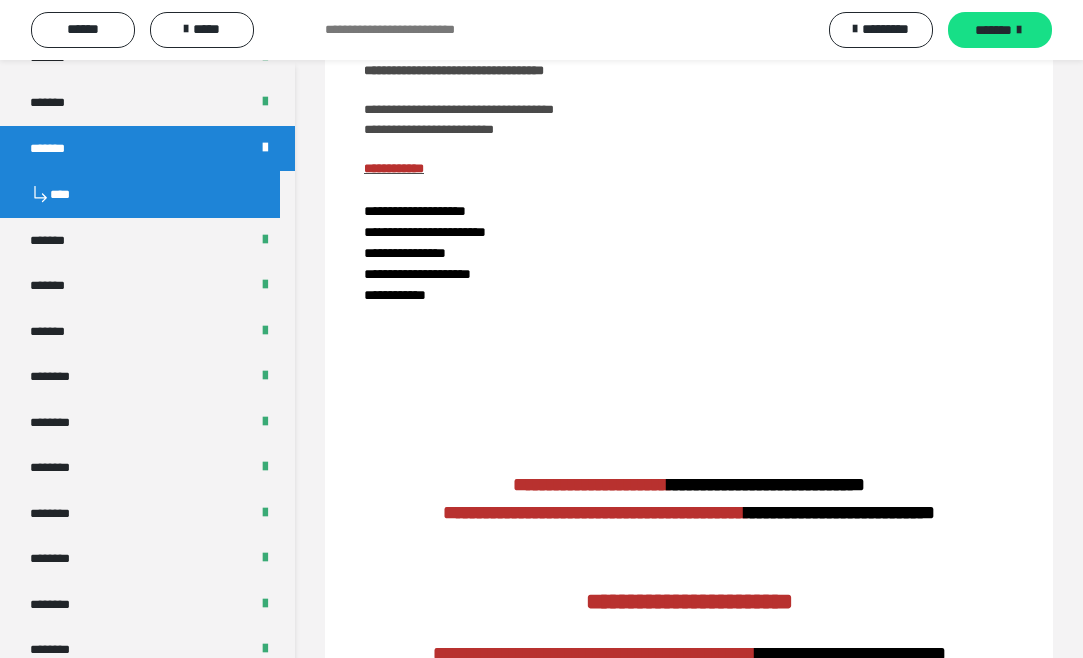 scroll, scrollTop: 433, scrollLeft: 0, axis: vertical 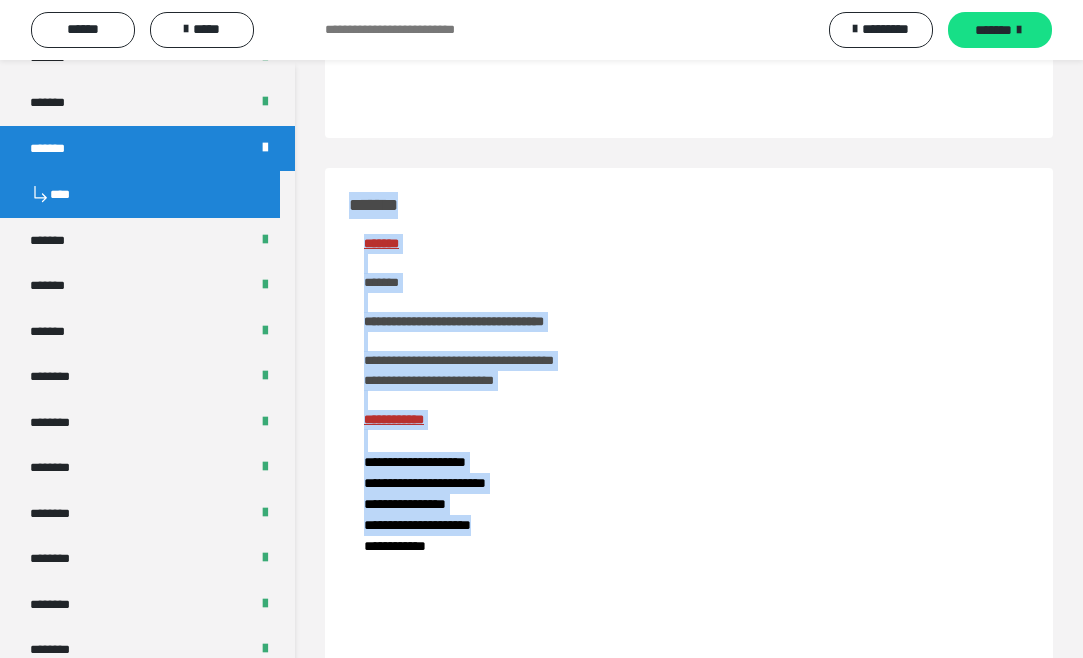 drag, startPoint x: 349, startPoint y: 386, endPoint x: 525, endPoint y: 524, distance: 223.65152 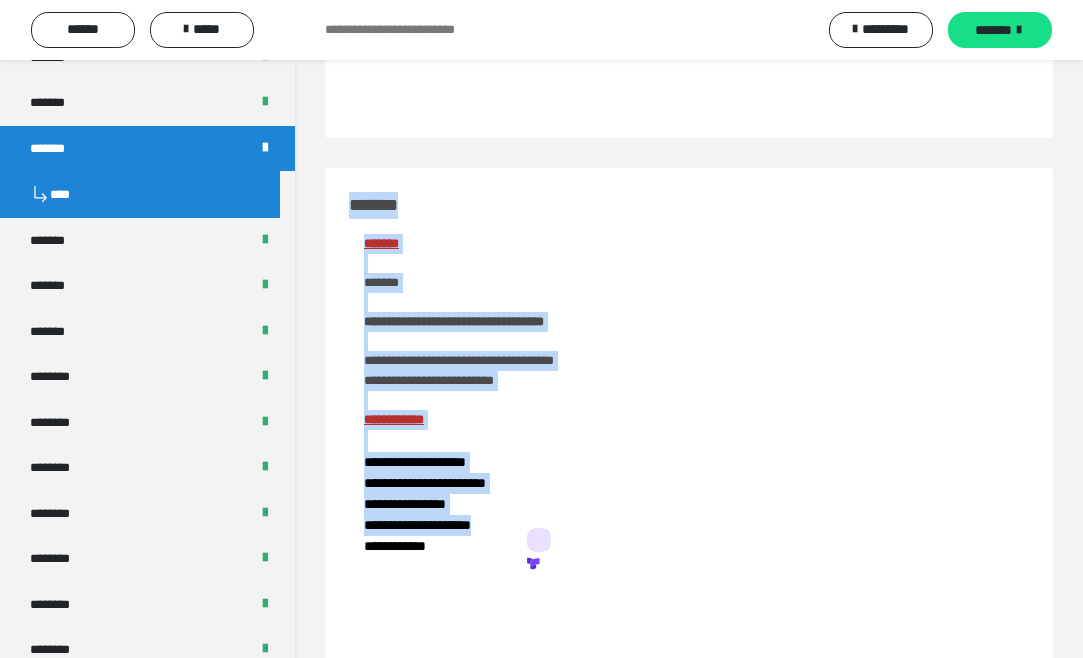 copy on "**********" 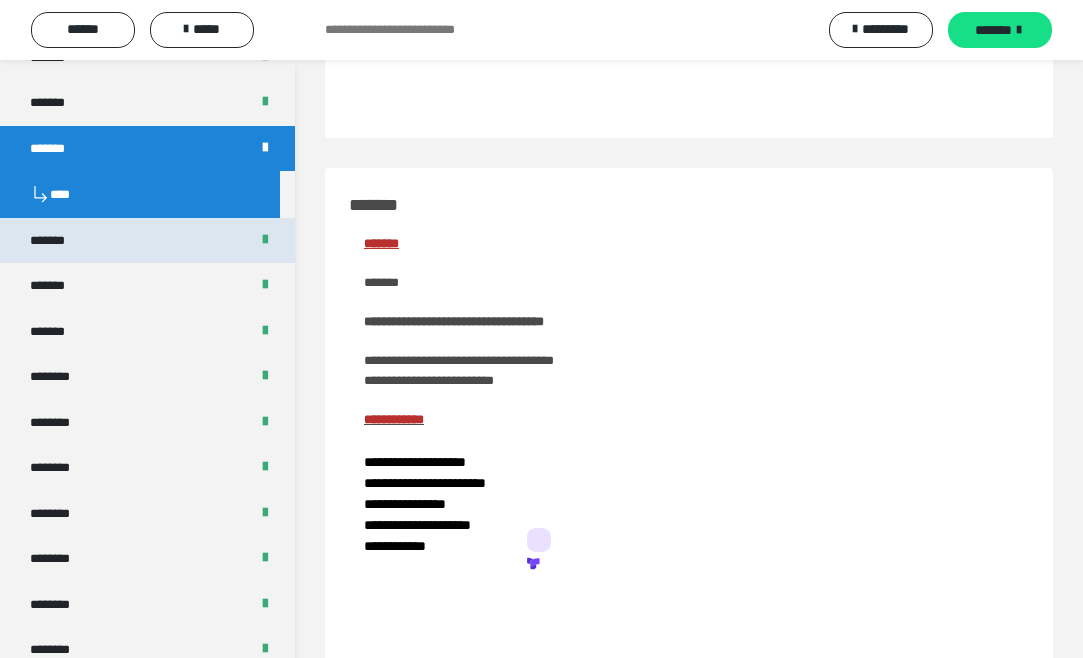 click on "*******" at bounding box center [58, 241] 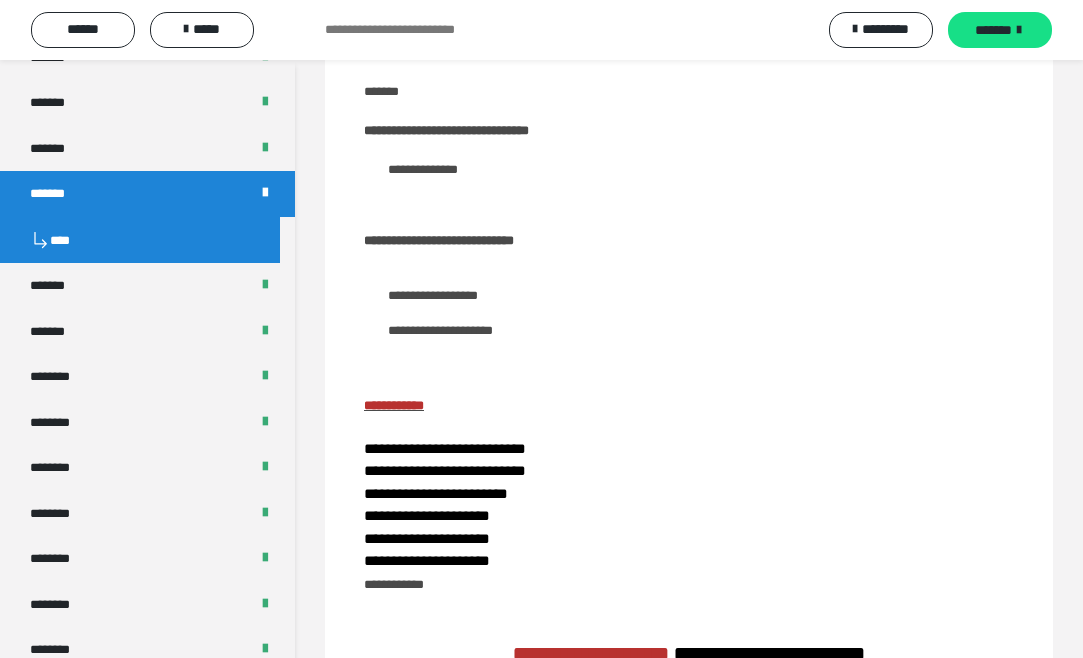 scroll, scrollTop: 0, scrollLeft: 0, axis: both 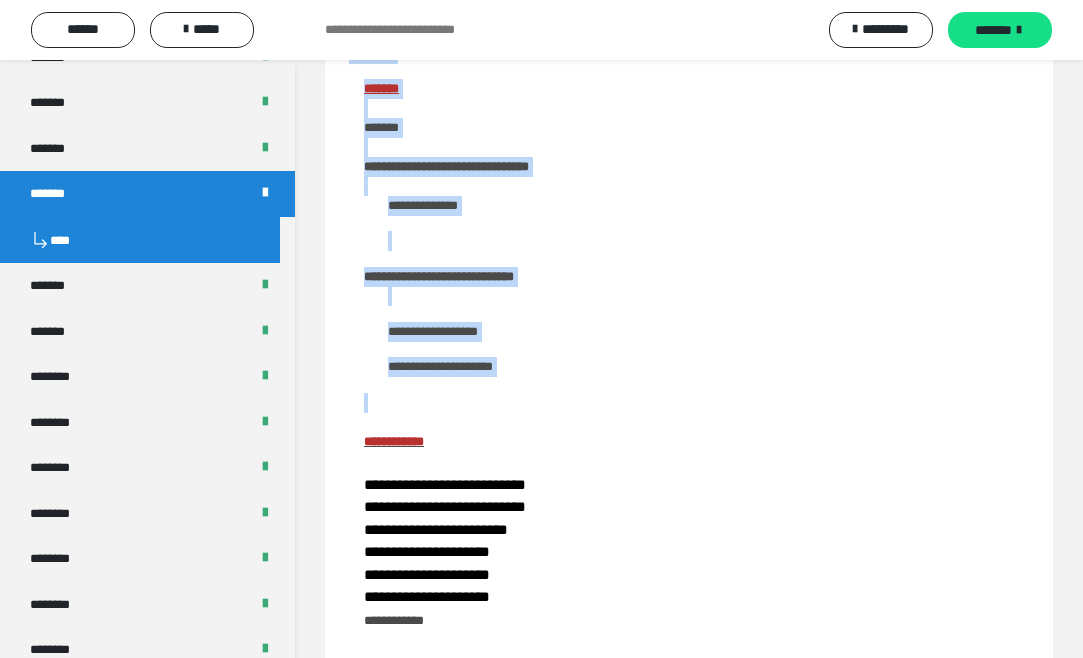drag, startPoint x: 351, startPoint y: 450, endPoint x: 530, endPoint y: 415, distance: 182.3897 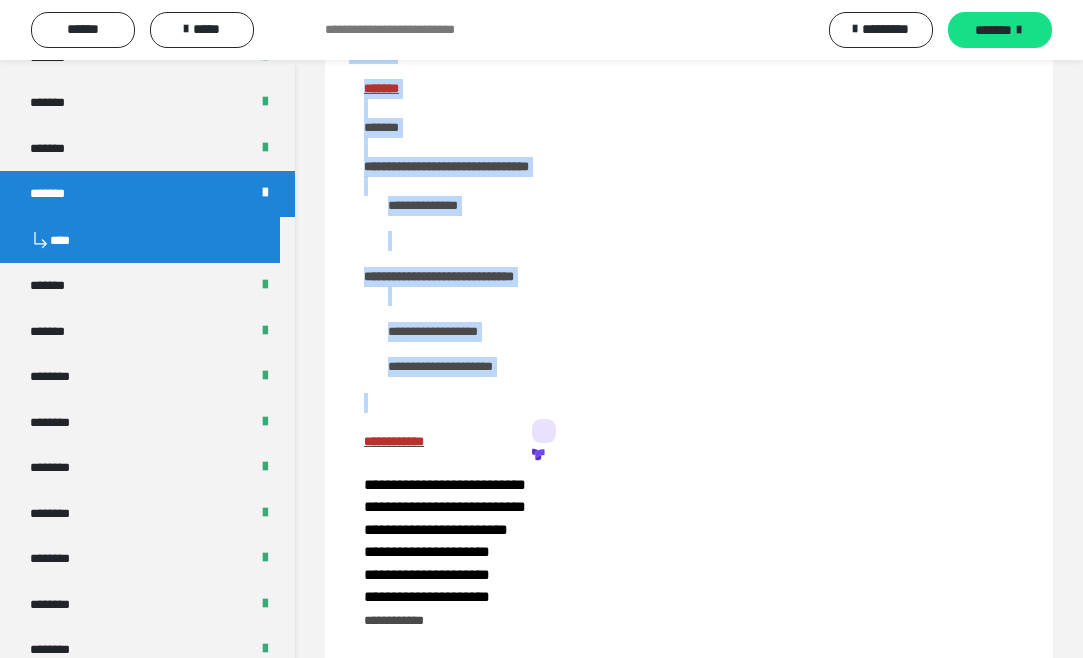 copy on "**********" 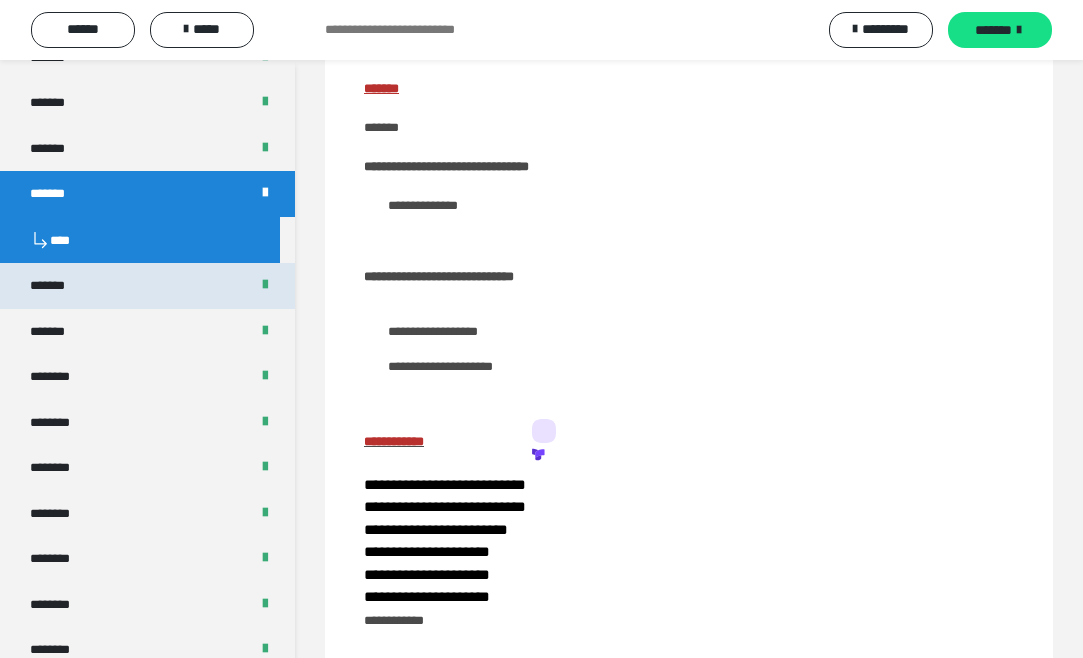 click on "*******" at bounding box center [58, 286] 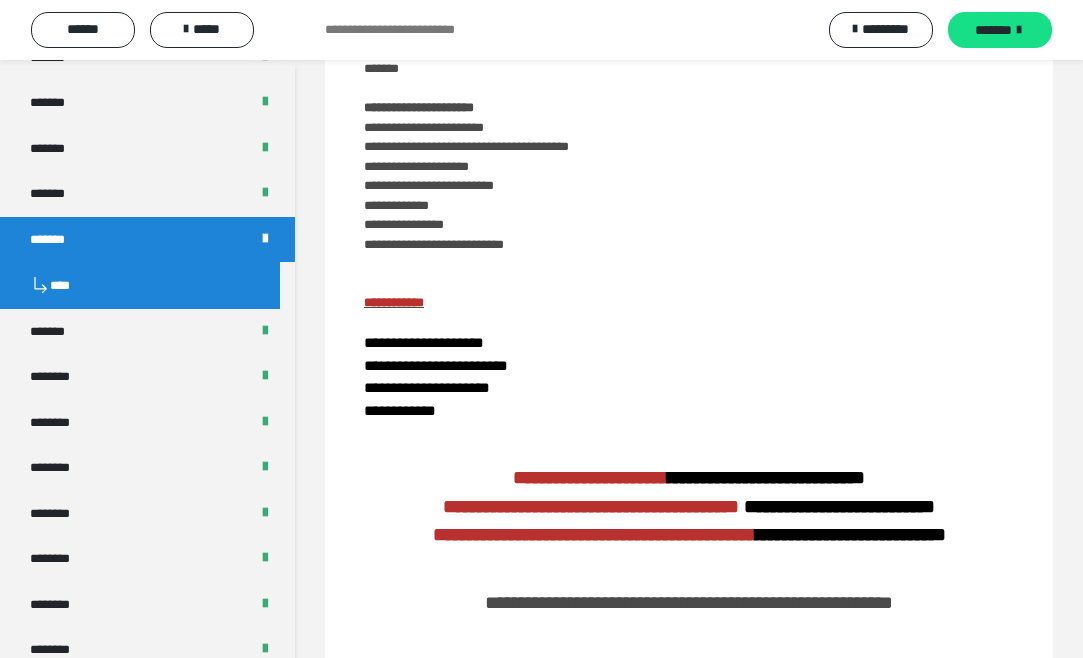 scroll, scrollTop: 0, scrollLeft: 0, axis: both 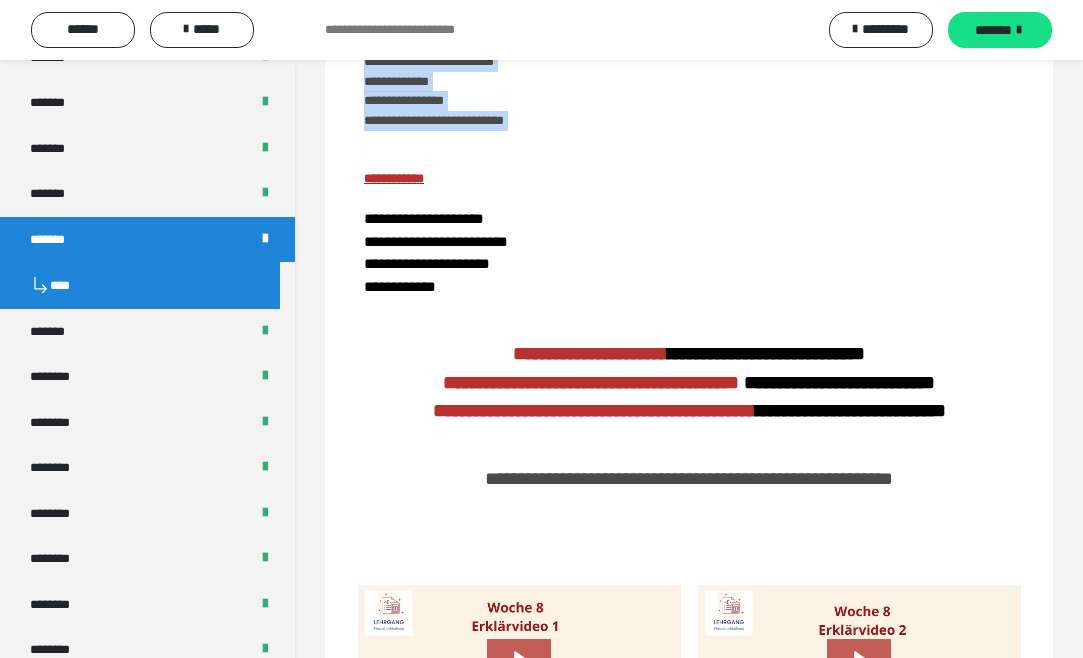 drag, startPoint x: 350, startPoint y: 423, endPoint x: 582, endPoint y: 147, distance: 360.5551 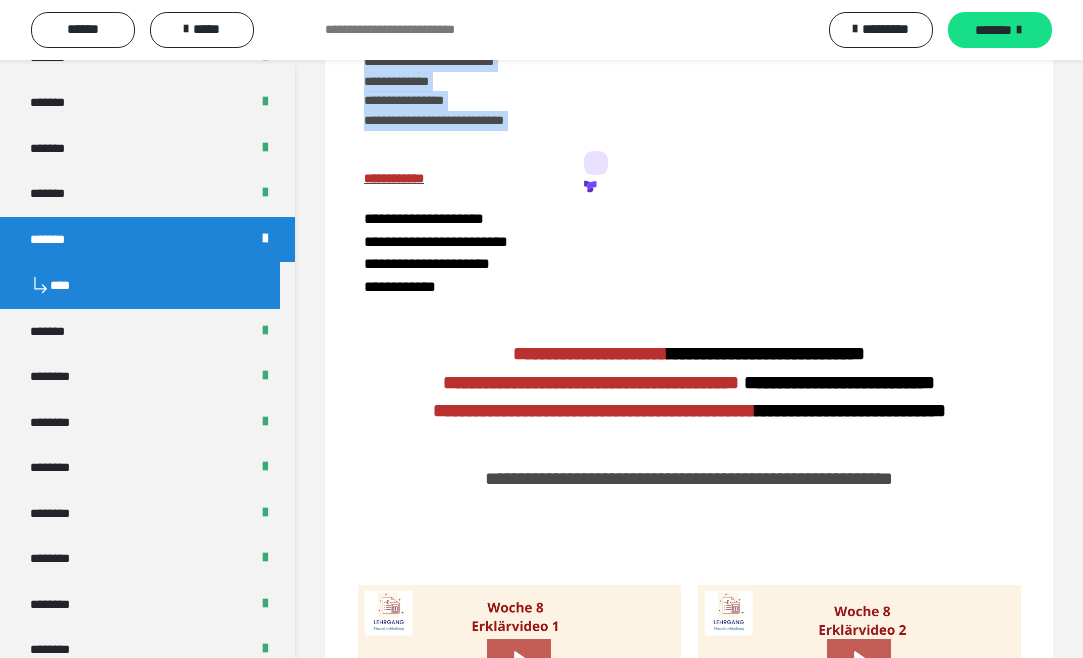 copy on "**********" 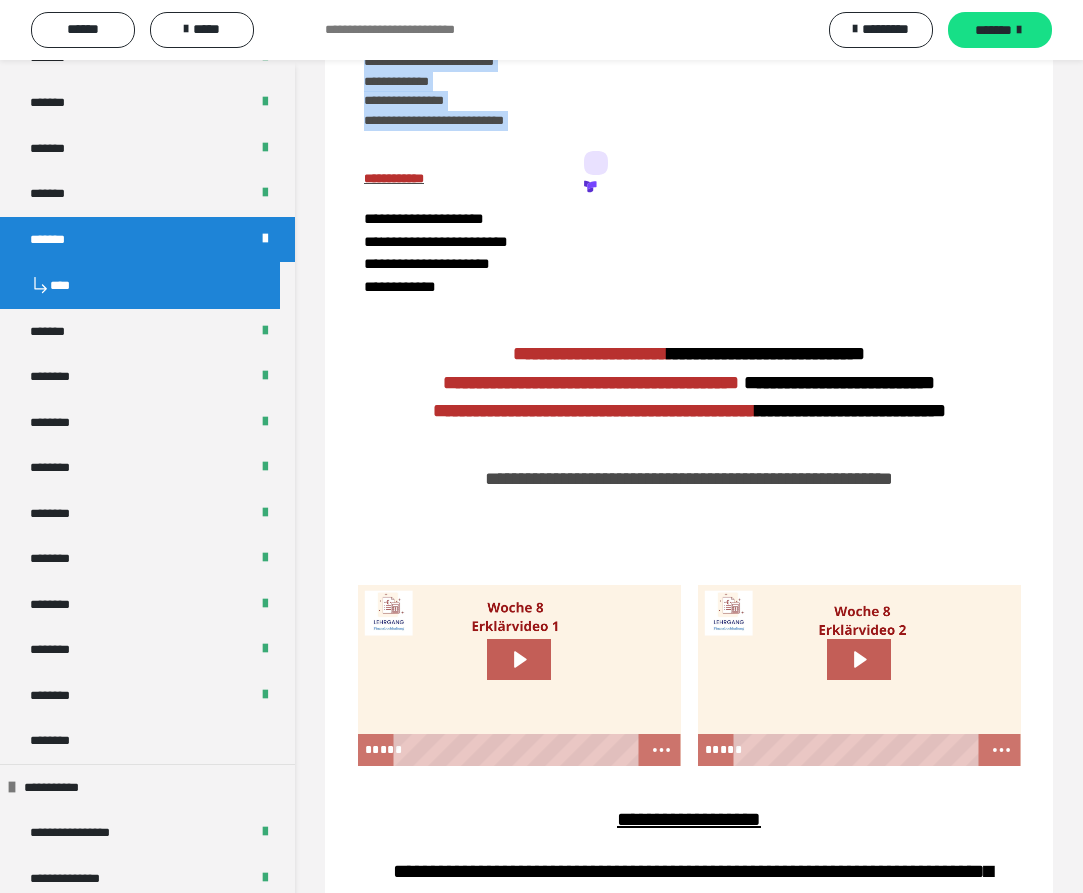 scroll, scrollTop: 125, scrollLeft: 0, axis: vertical 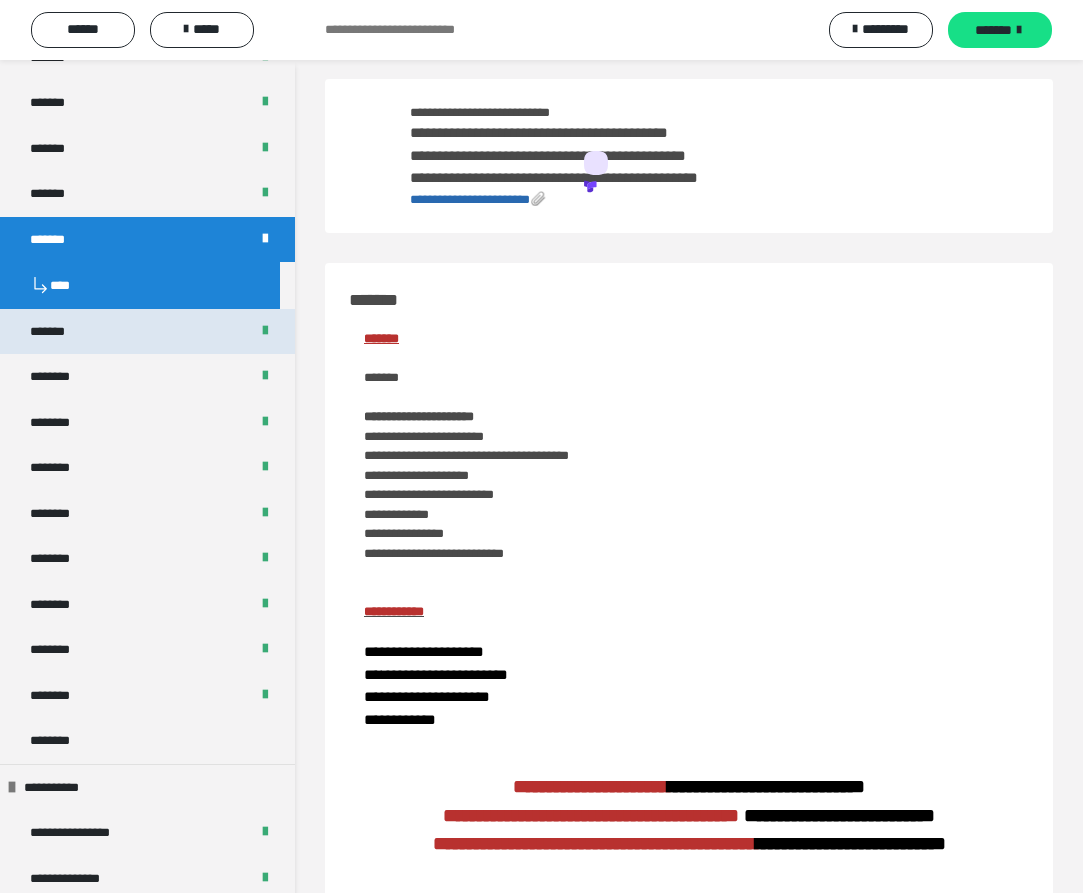 click on "*******" at bounding box center [147, 332] 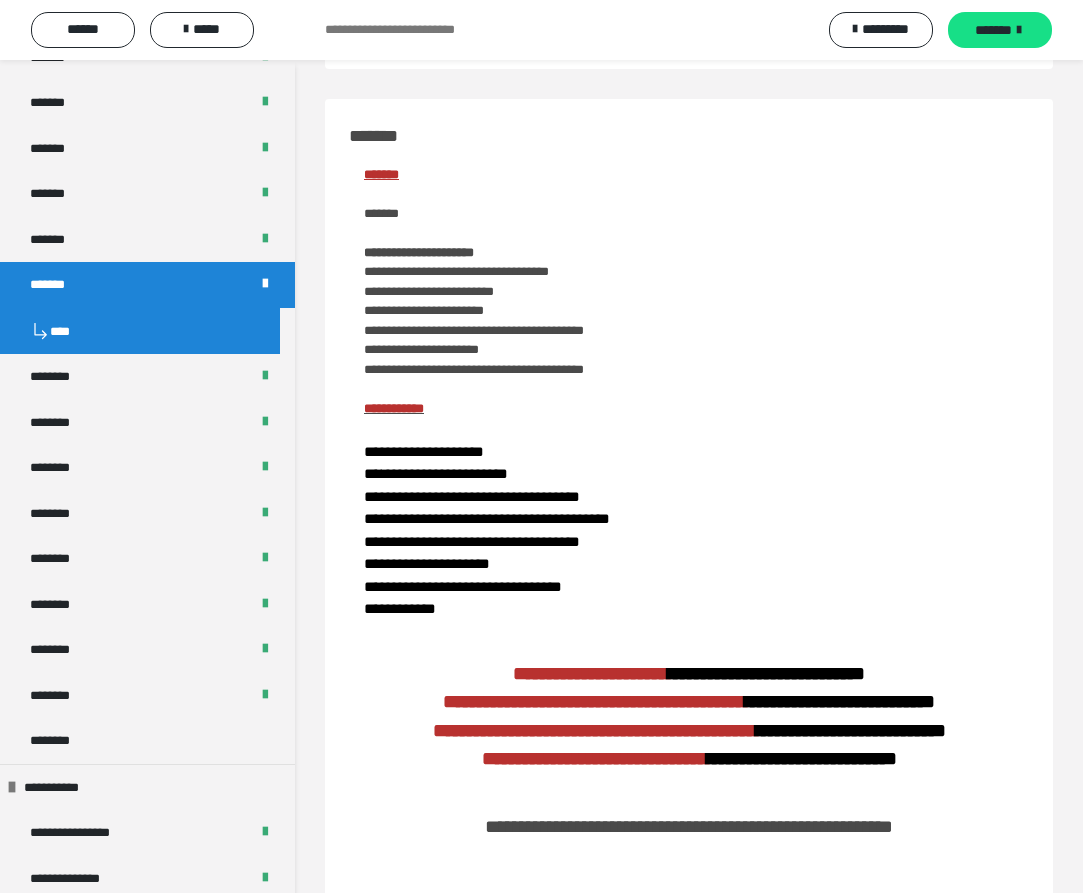 scroll, scrollTop: 433, scrollLeft: 0, axis: vertical 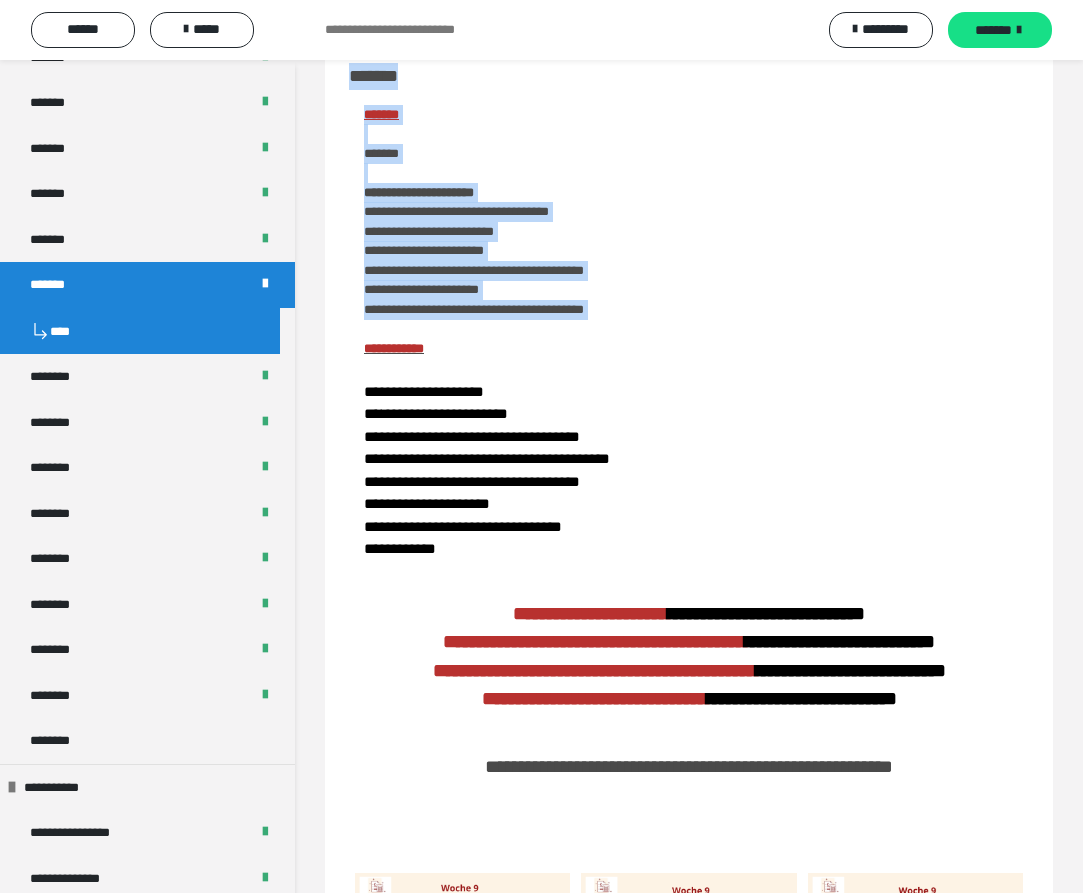 drag, startPoint x: 348, startPoint y: 78, endPoint x: 721, endPoint y: 328, distance: 449.0312 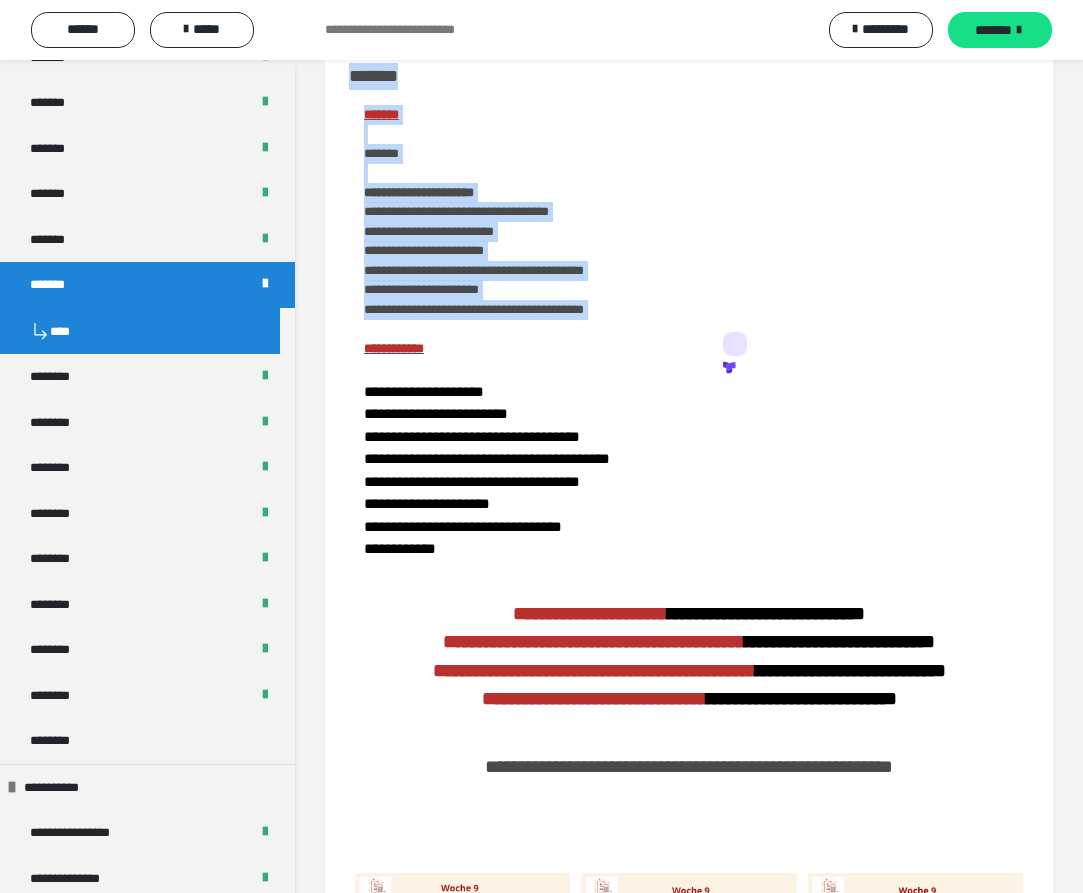 copy on "**********" 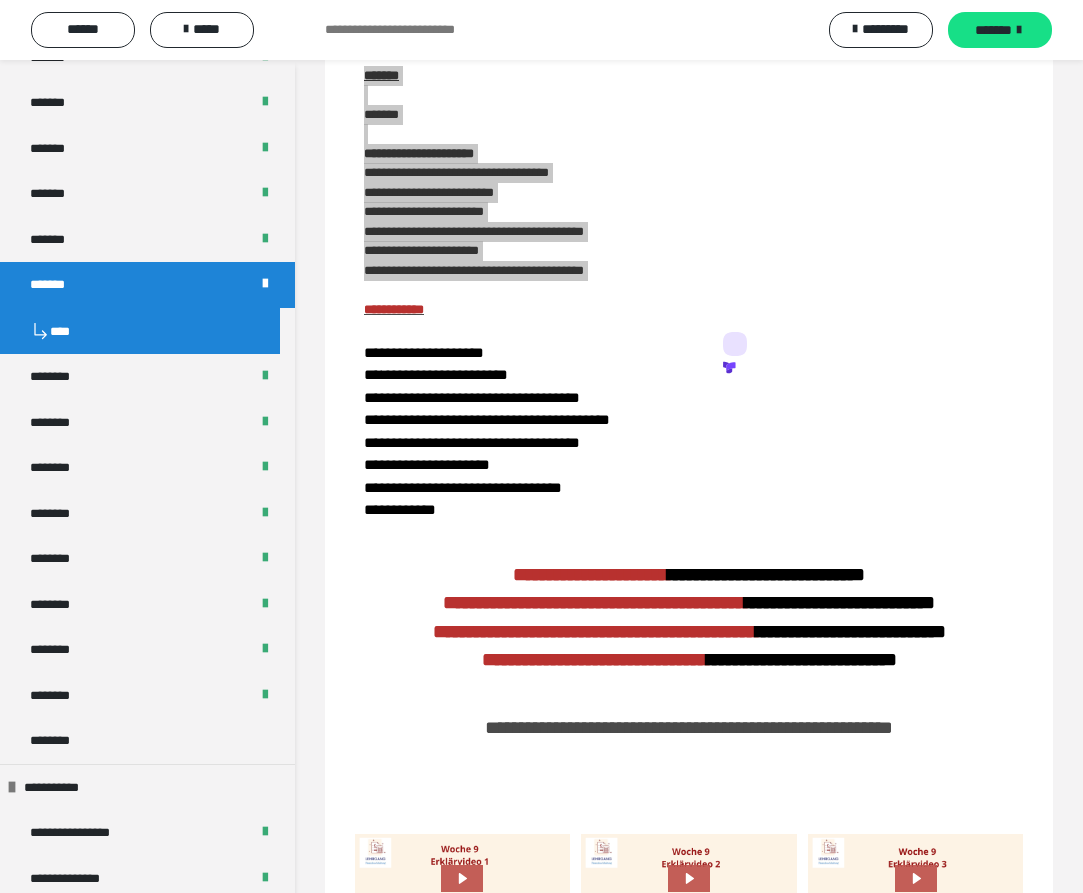 scroll, scrollTop: 0, scrollLeft: 0, axis: both 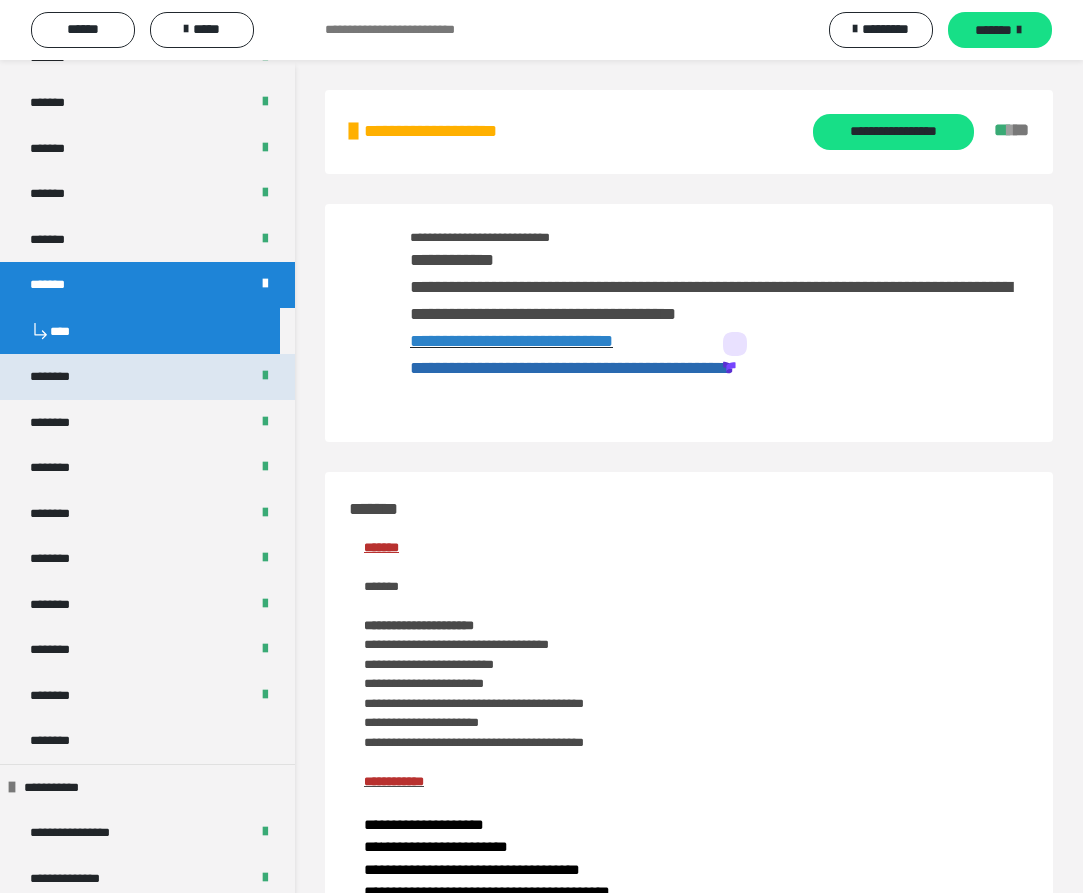 click on "********" at bounding box center [147, 377] 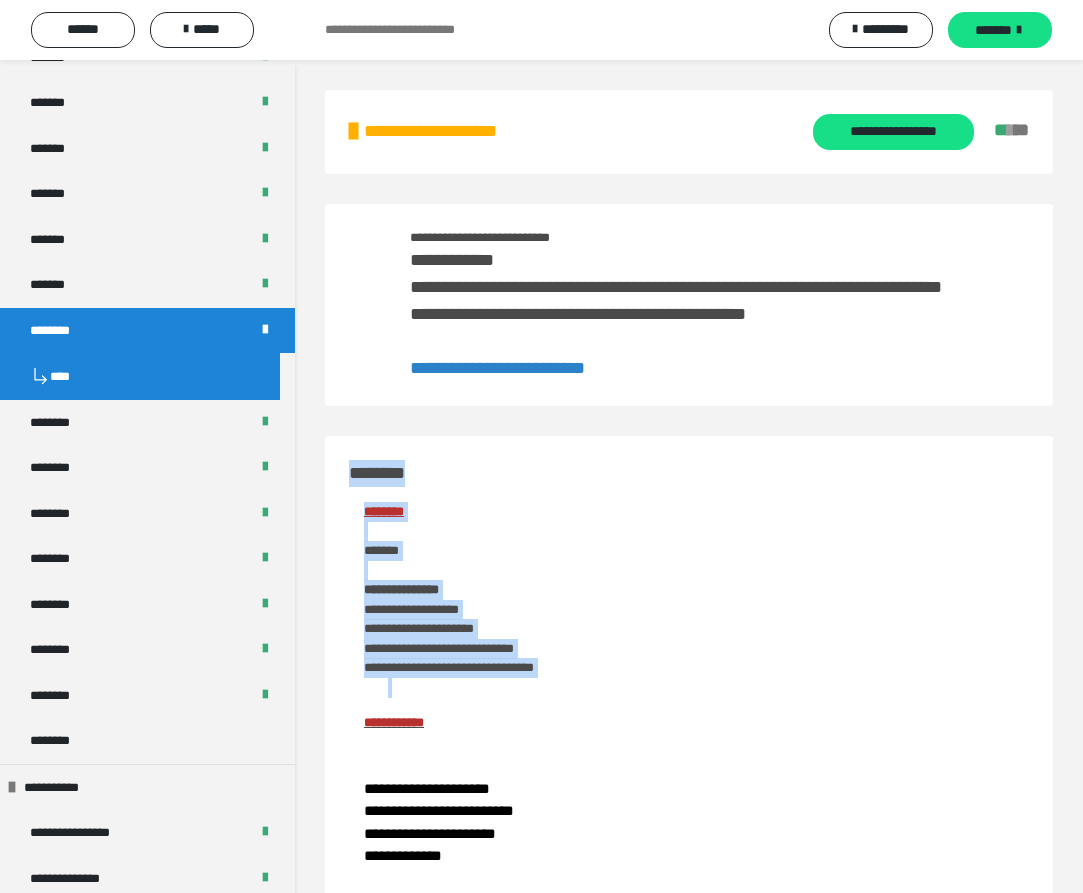 drag, startPoint x: 356, startPoint y: 494, endPoint x: 609, endPoint y: 709, distance: 332.01505 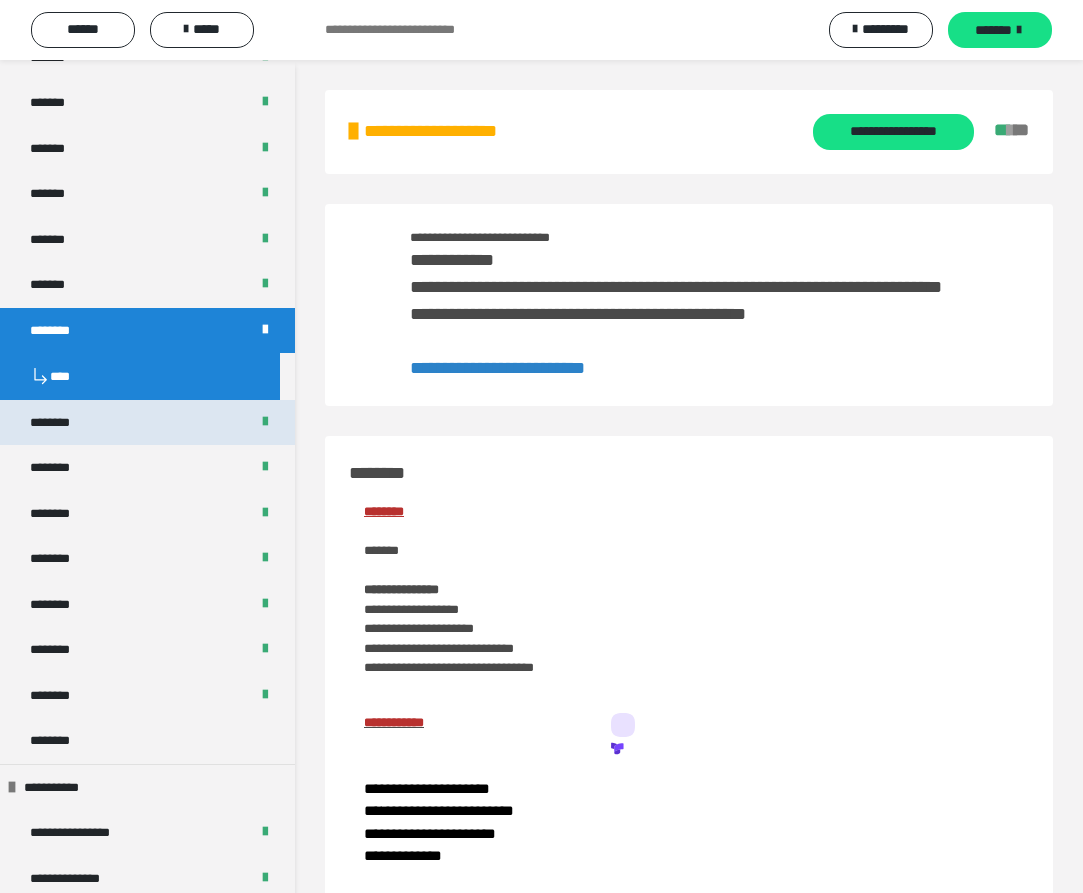click on "********" at bounding box center (147, 423) 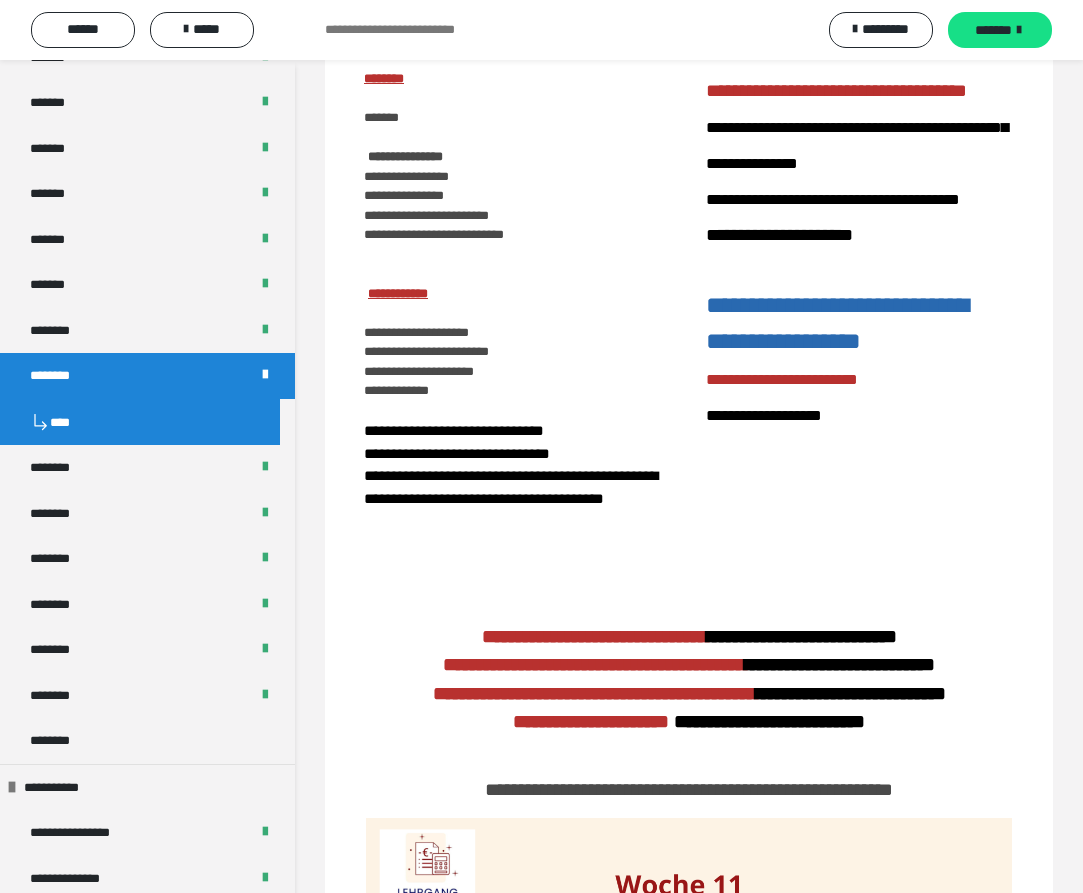scroll, scrollTop: 0, scrollLeft: 0, axis: both 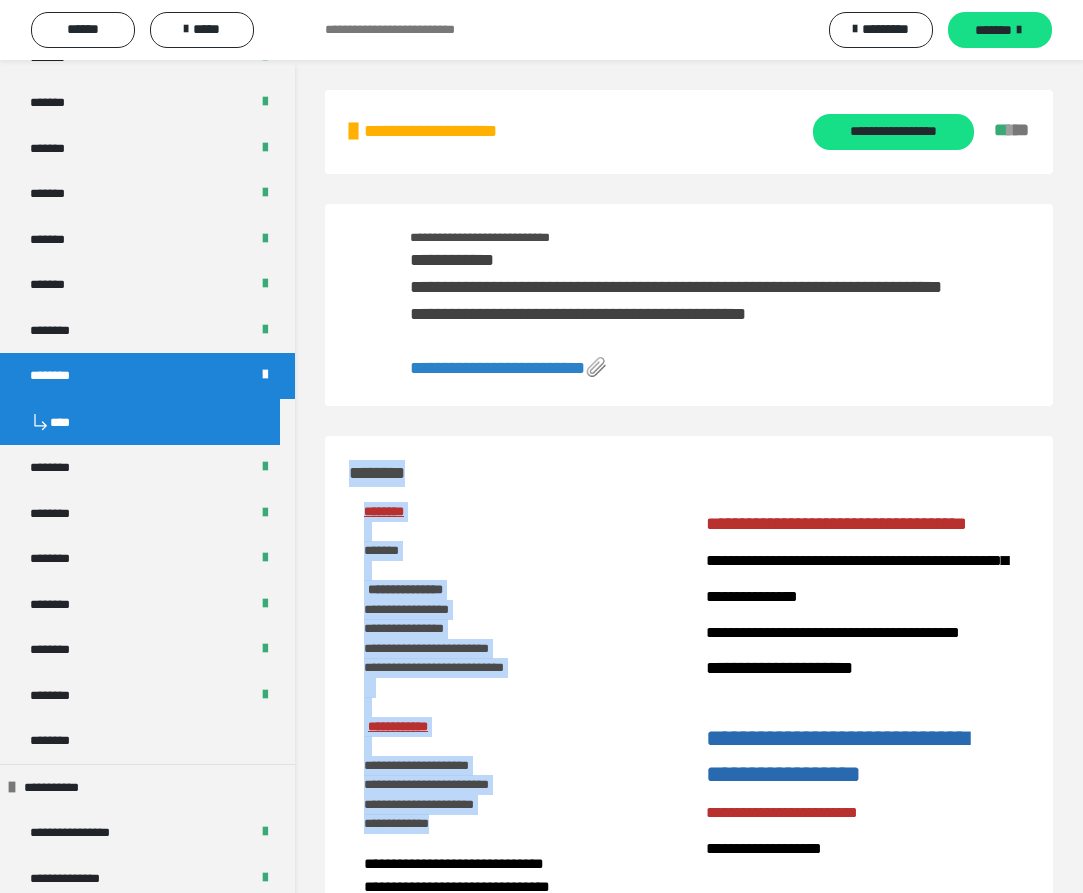 drag, startPoint x: 349, startPoint y: 499, endPoint x: 521, endPoint y: 845, distance: 386.3936 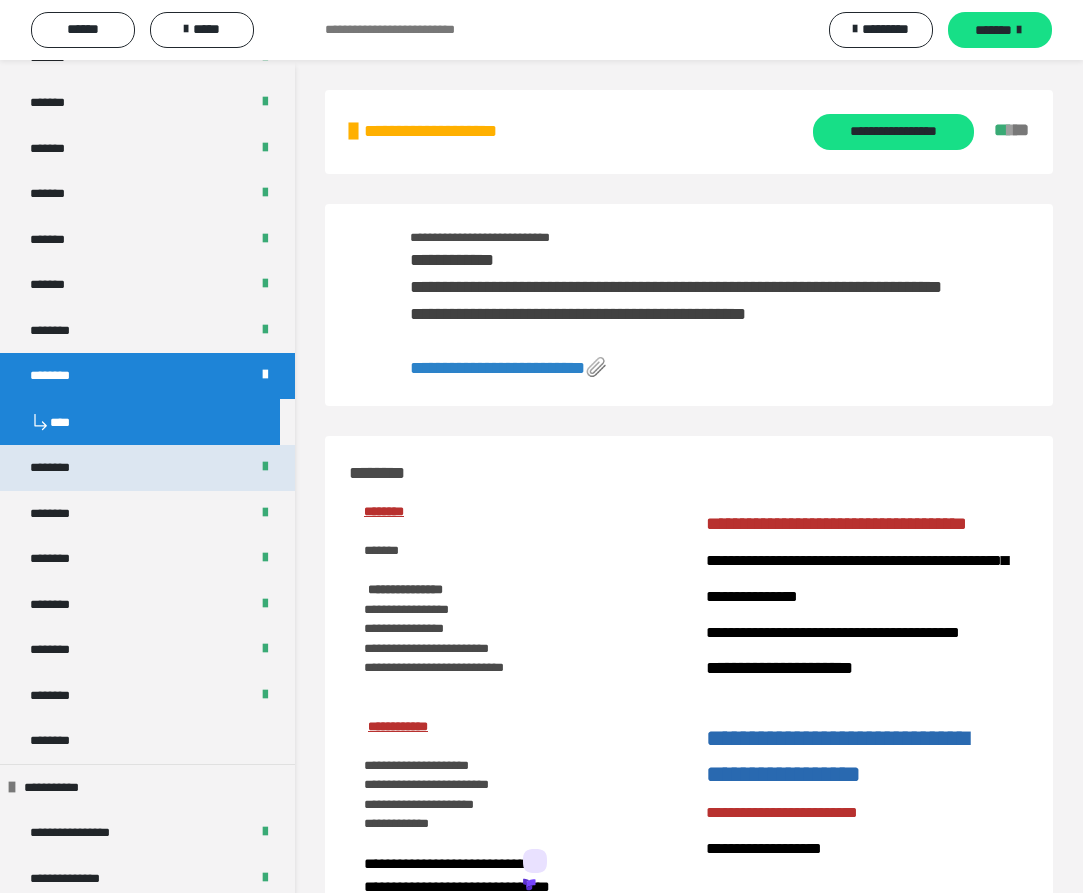 click on "********" at bounding box center [147, 468] 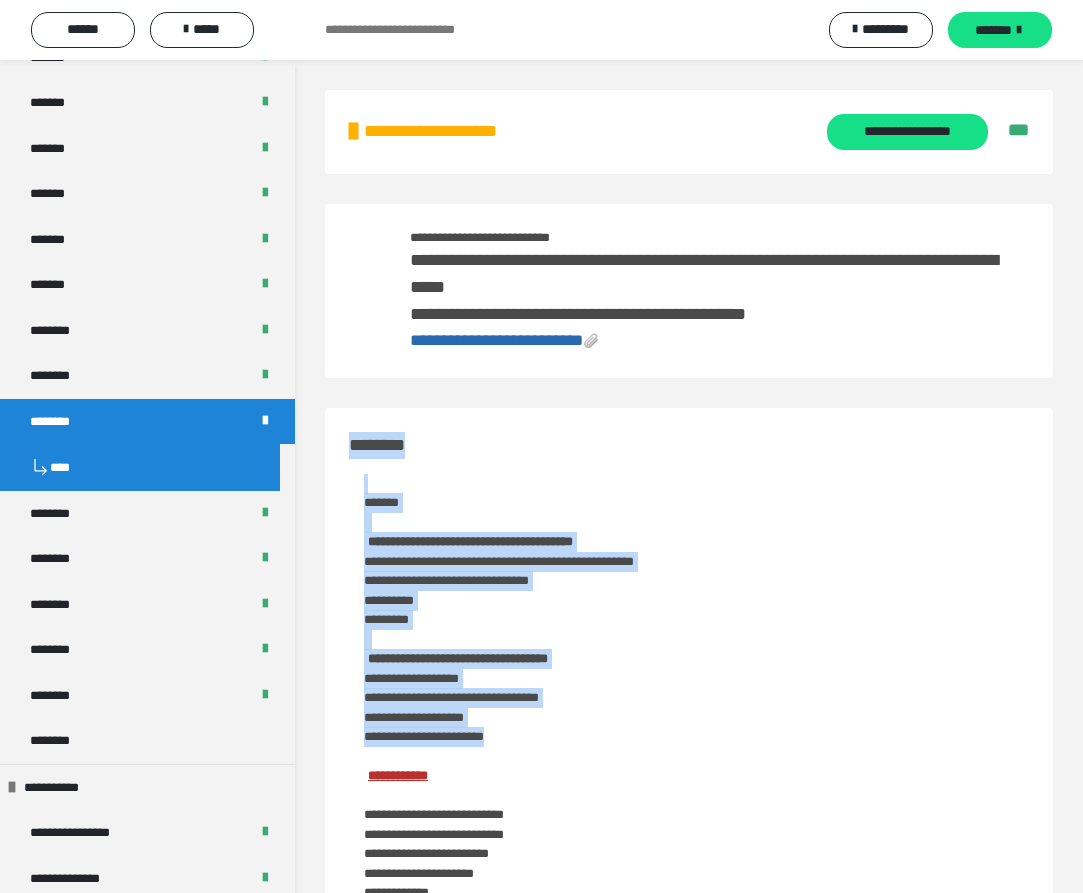 drag, startPoint x: 350, startPoint y: 447, endPoint x: 541, endPoint y: 737, distance: 347.24774 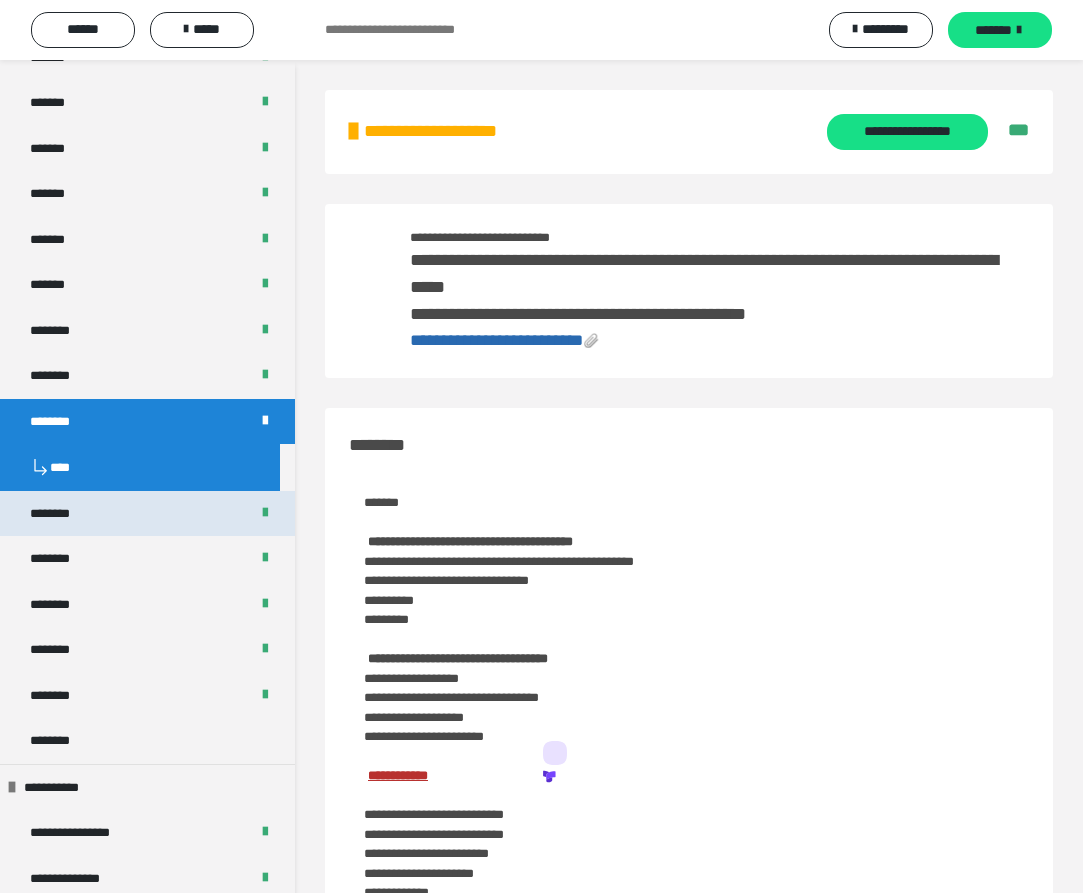 click on "********" at bounding box center [147, 514] 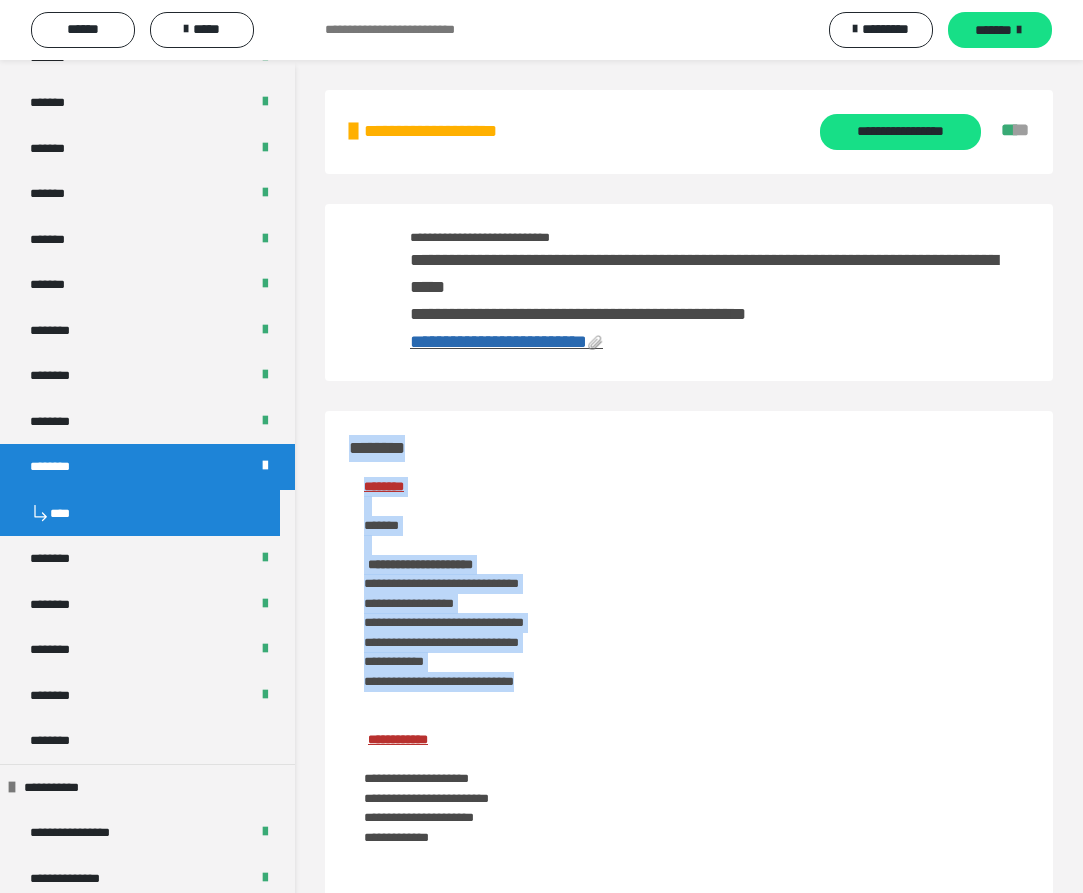 drag, startPoint x: 350, startPoint y: 444, endPoint x: 591, endPoint y: 682, distance: 338.7108 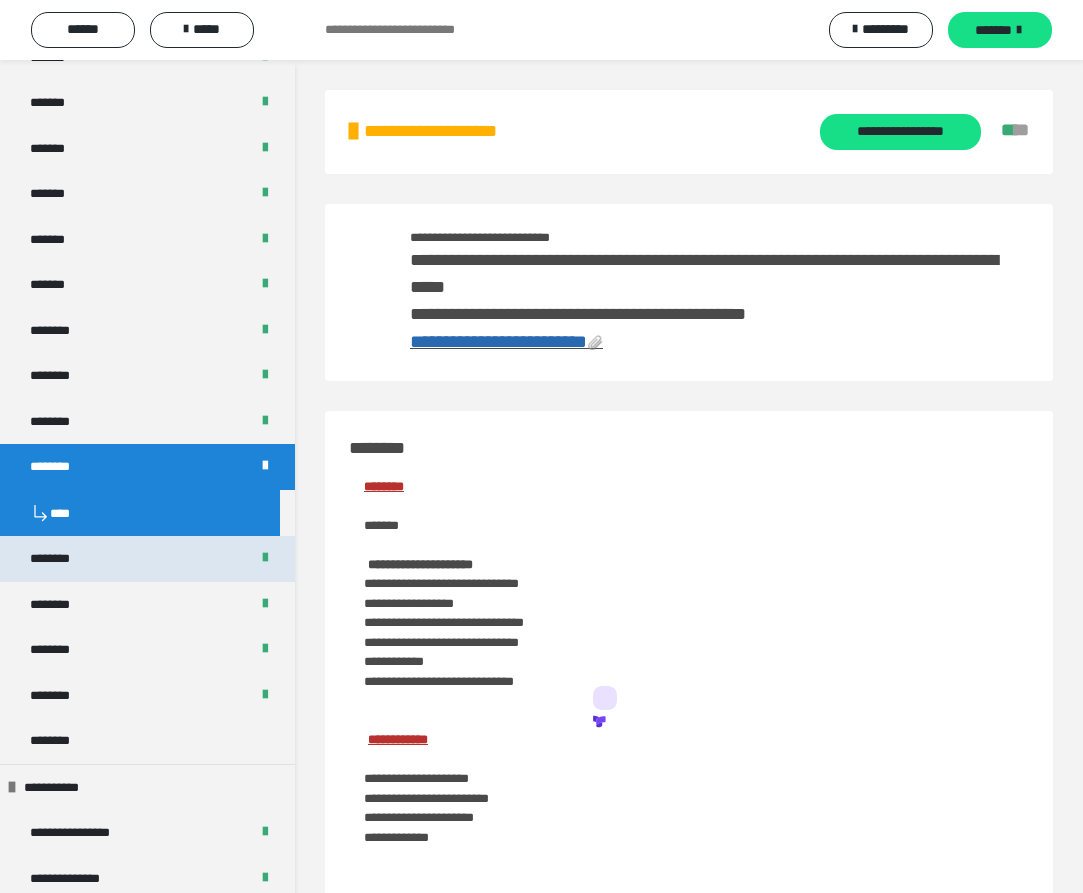 click on "********" at bounding box center [147, 559] 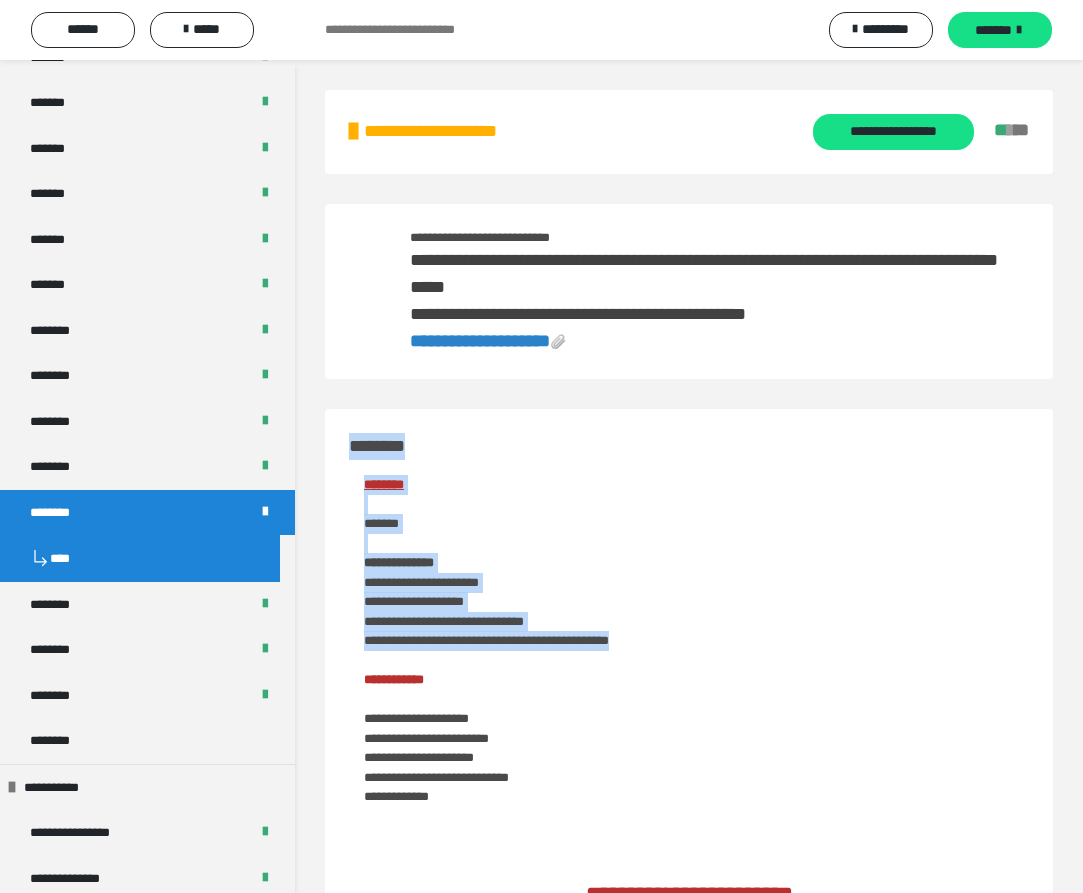 drag, startPoint x: 352, startPoint y: 447, endPoint x: 738, endPoint y: 649, distance: 435.66043 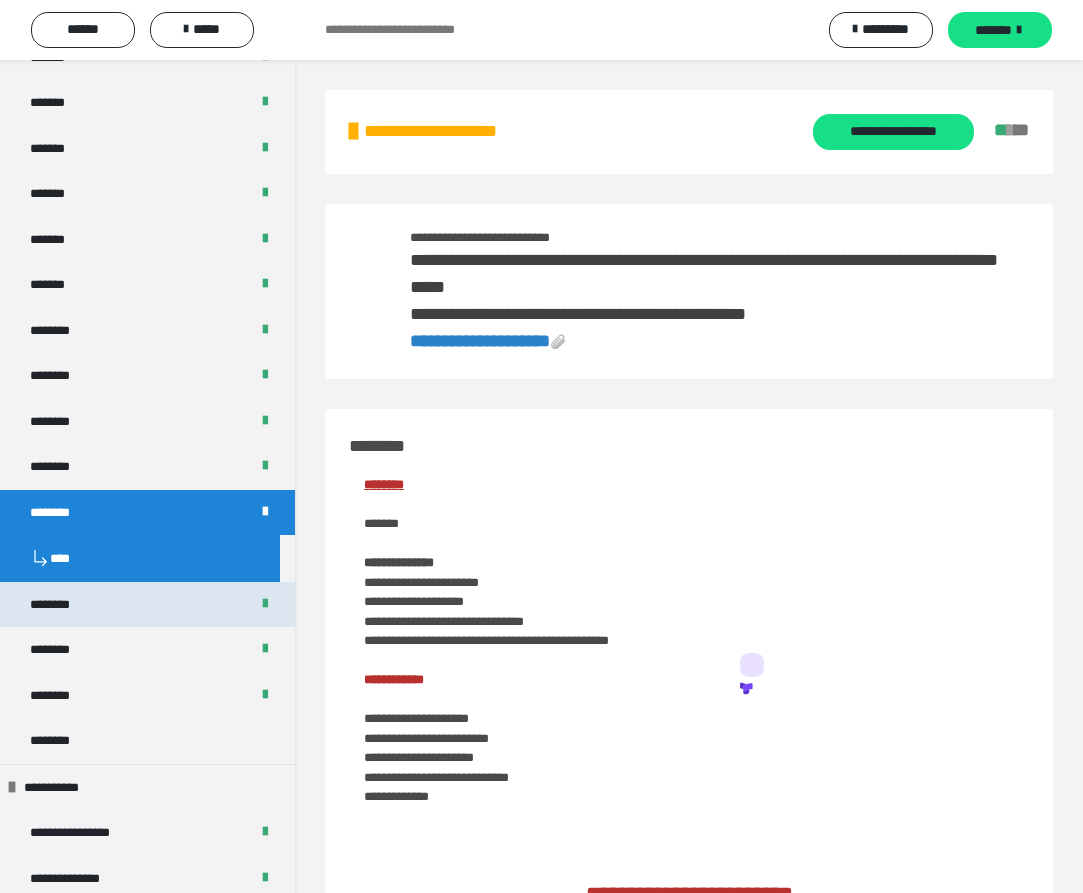 click on "********" at bounding box center [147, 605] 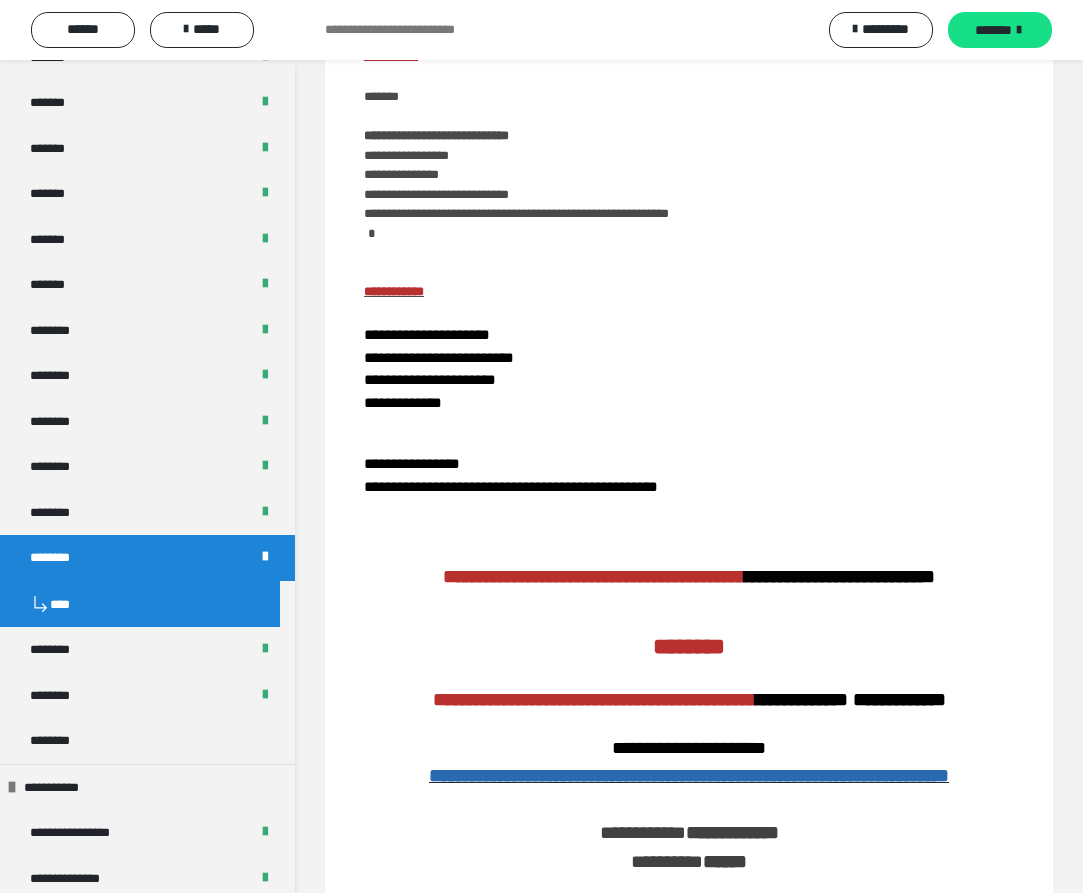 scroll, scrollTop: 0, scrollLeft: 0, axis: both 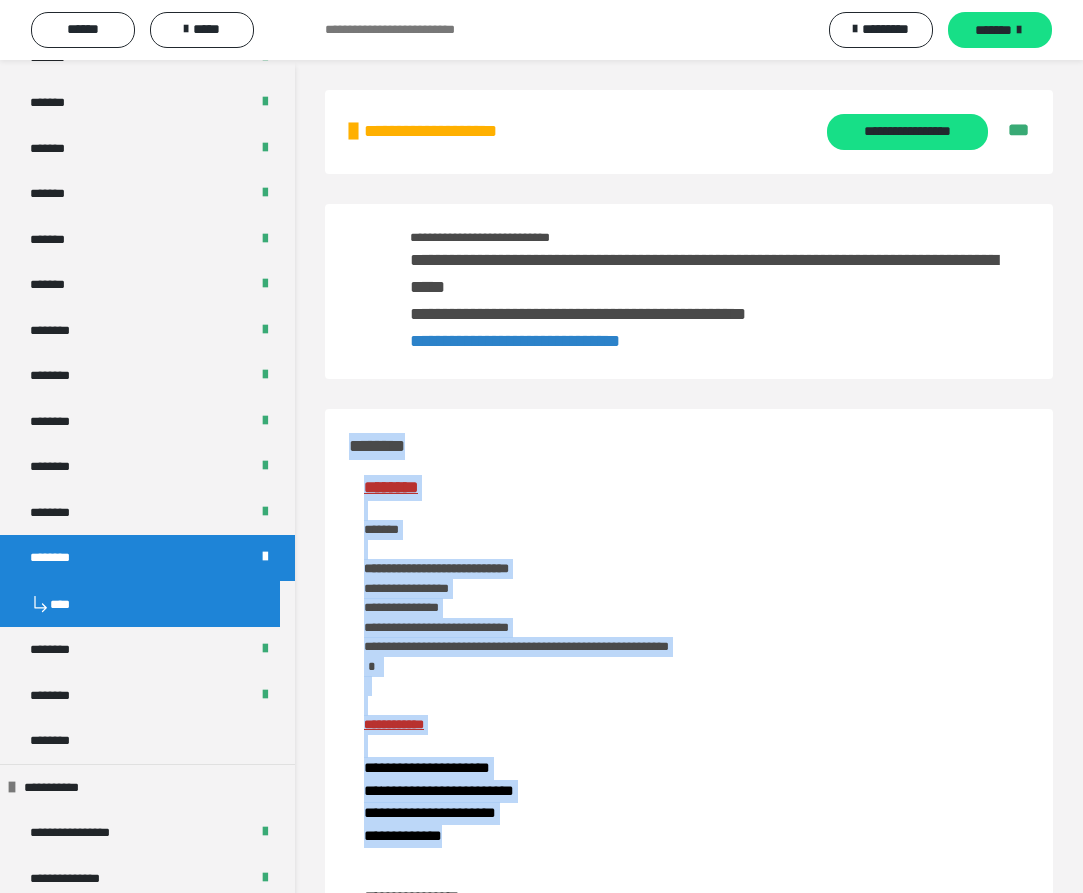 drag, startPoint x: 350, startPoint y: 447, endPoint x: 559, endPoint y: 839, distance: 444.2353 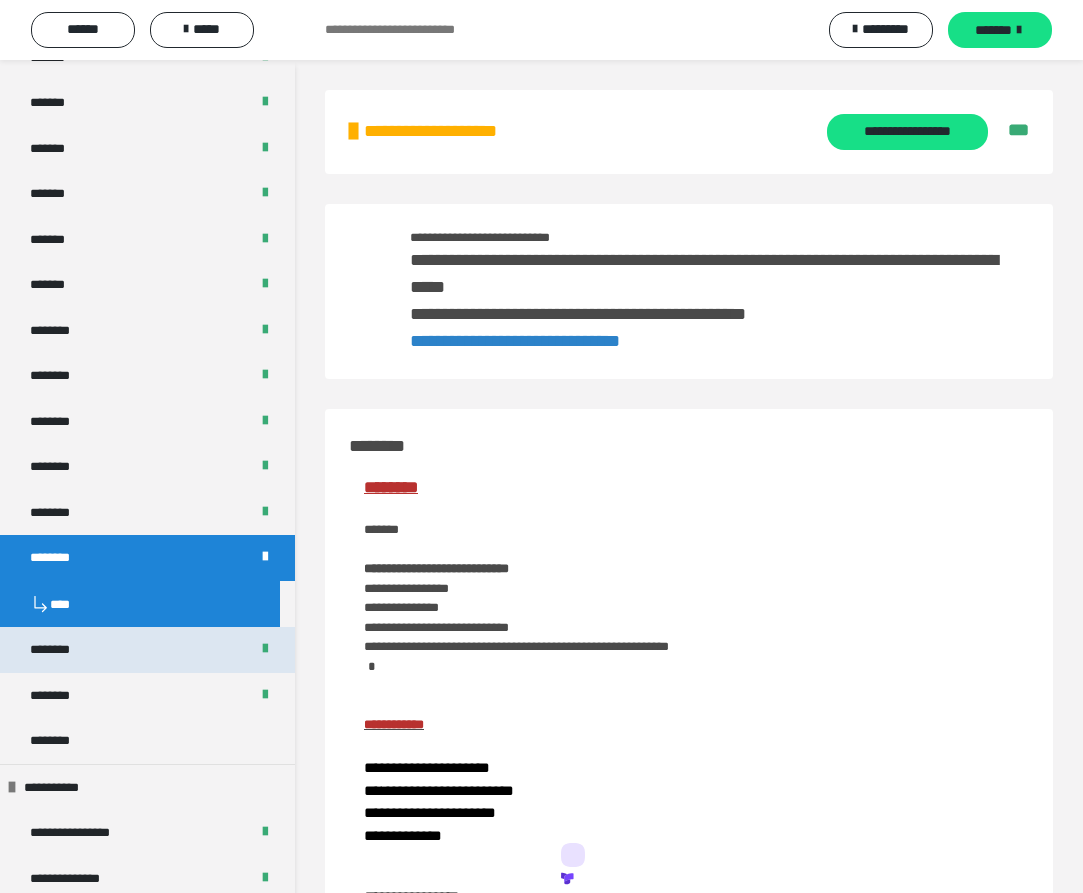 click on "********" at bounding box center (61, 650) 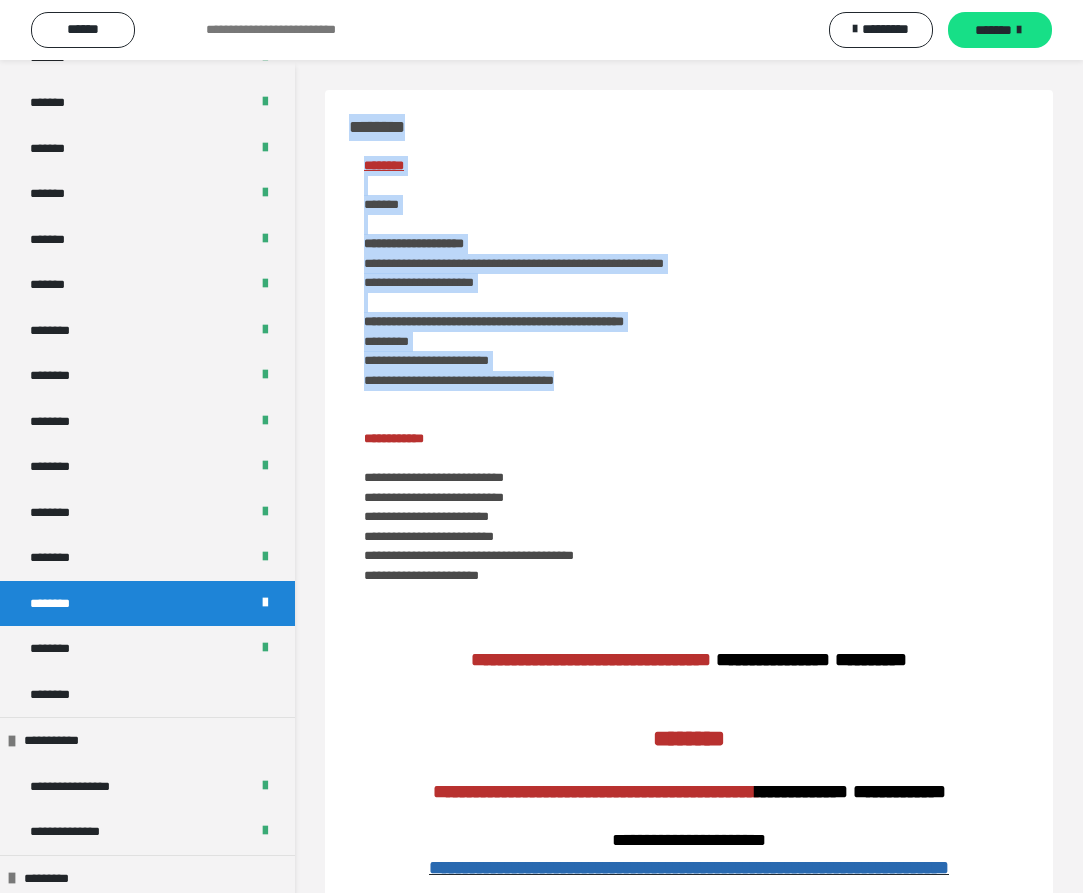 drag, startPoint x: 352, startPoint y: 128, endPoint x: 648, endPoint y: 387, distance: 393.3154 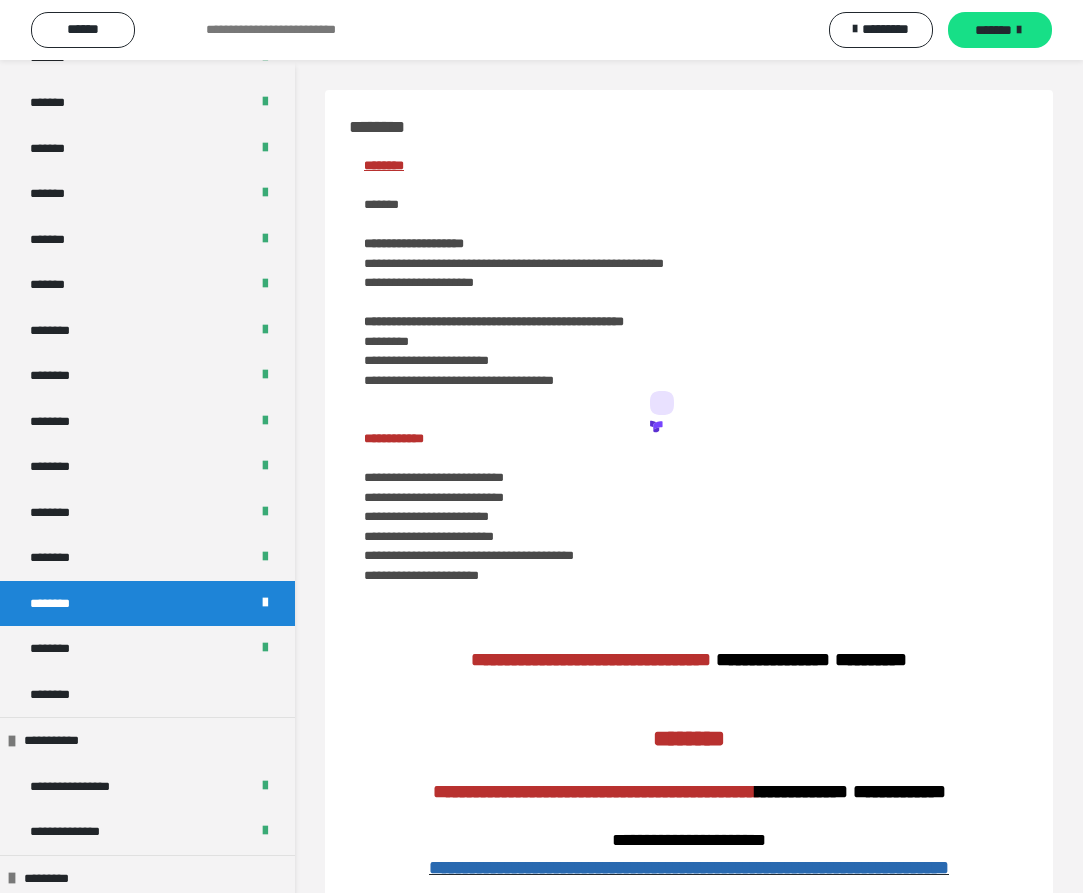 click at bounding box center [689, 615] 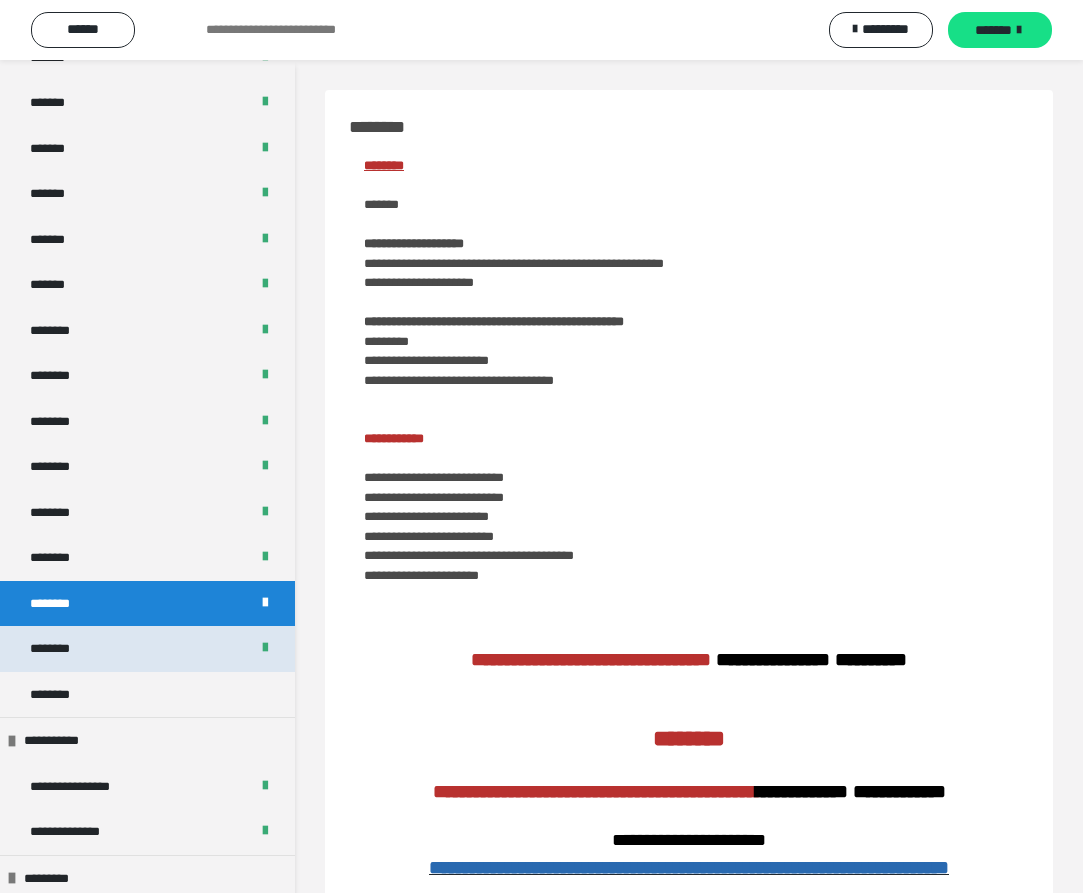click on "********" at bounding box center [147, 649] 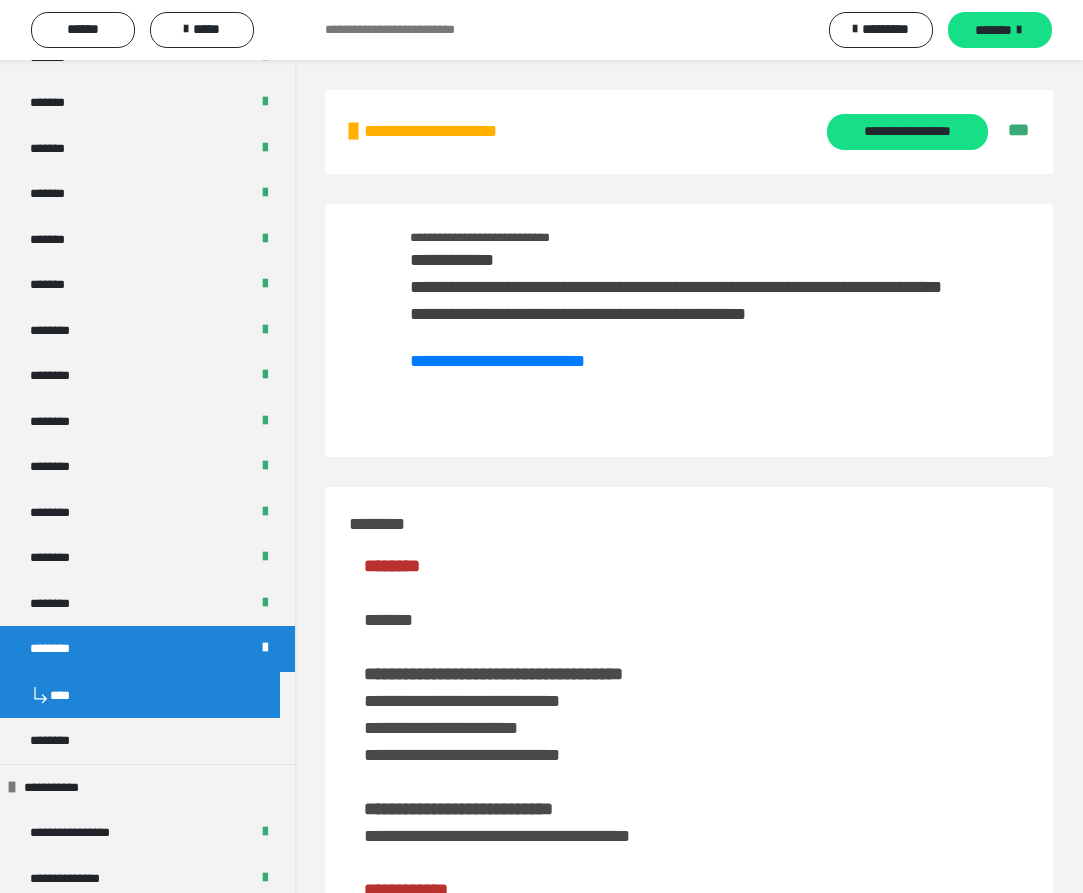 scroll, scrollTop: 433, scrollLeft: 0, axis: vertical 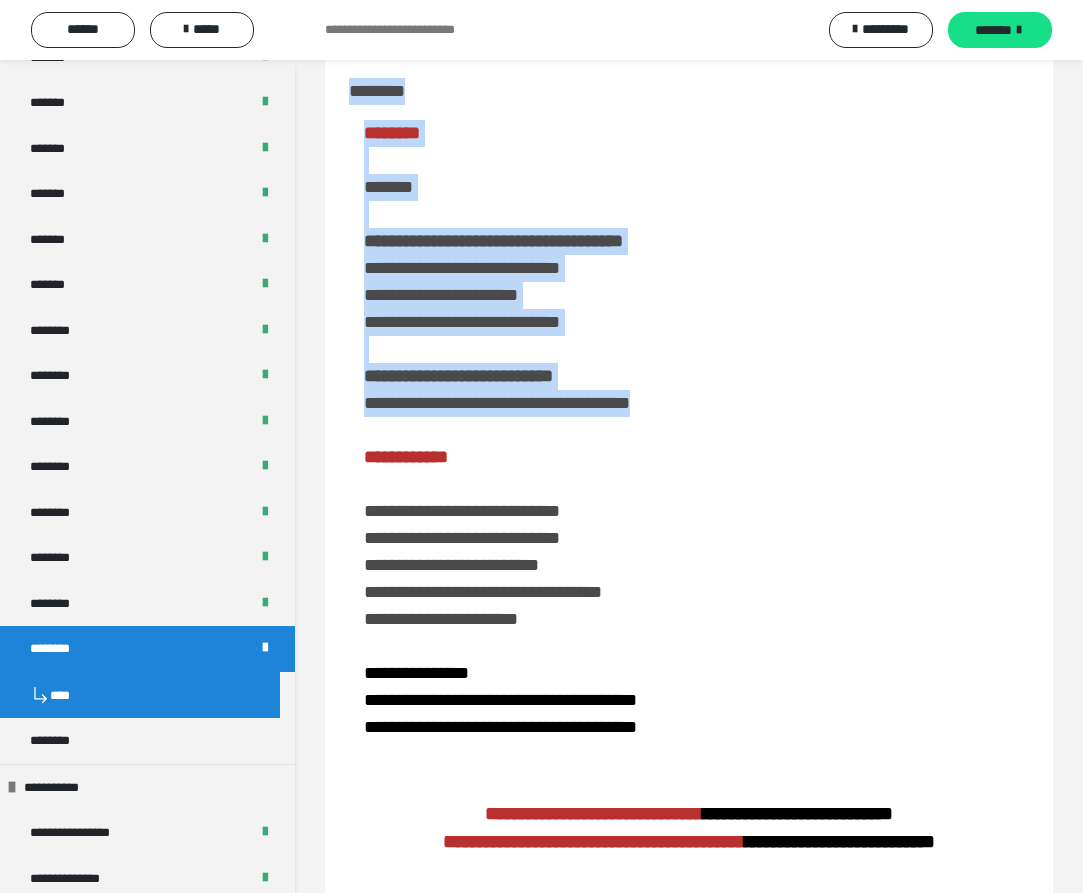 drag, startPoint x: 351, startPoint y: 117, endPoint x: 545, endPoint y: 393, distance: 337.36035 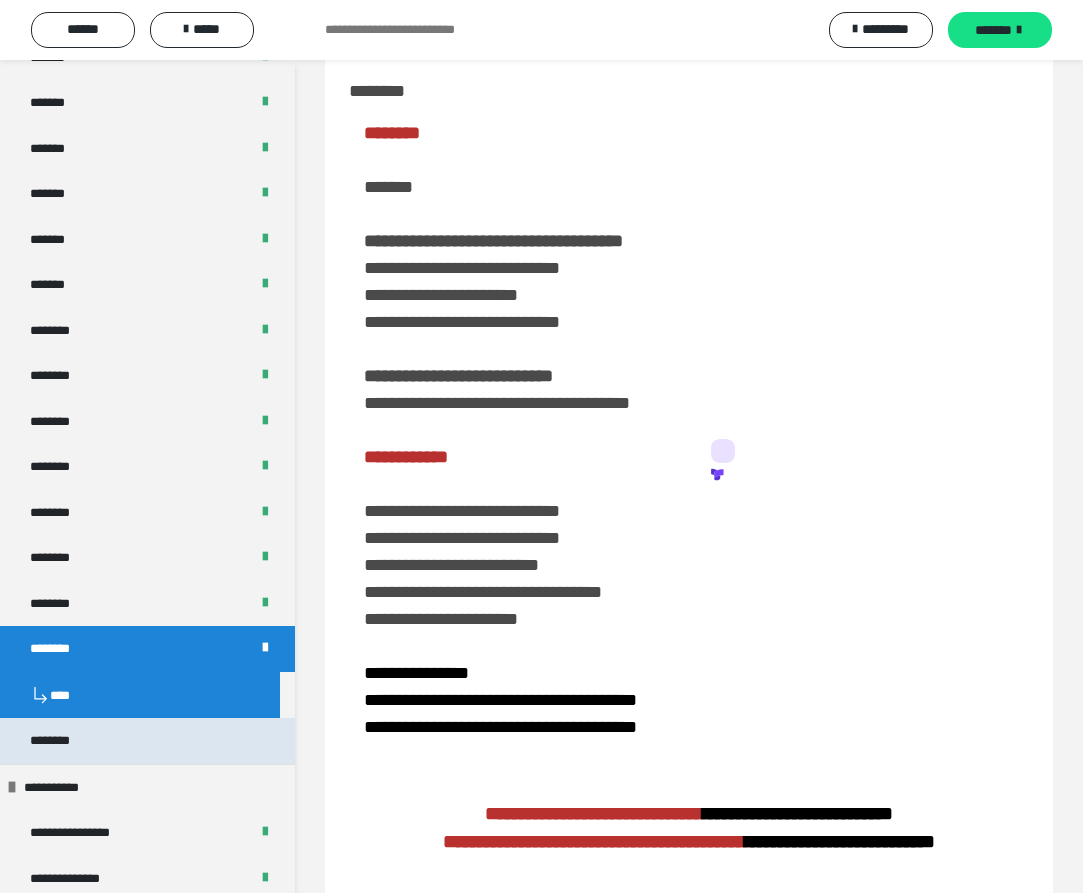 click on "********" at bounding box center (147, 741) 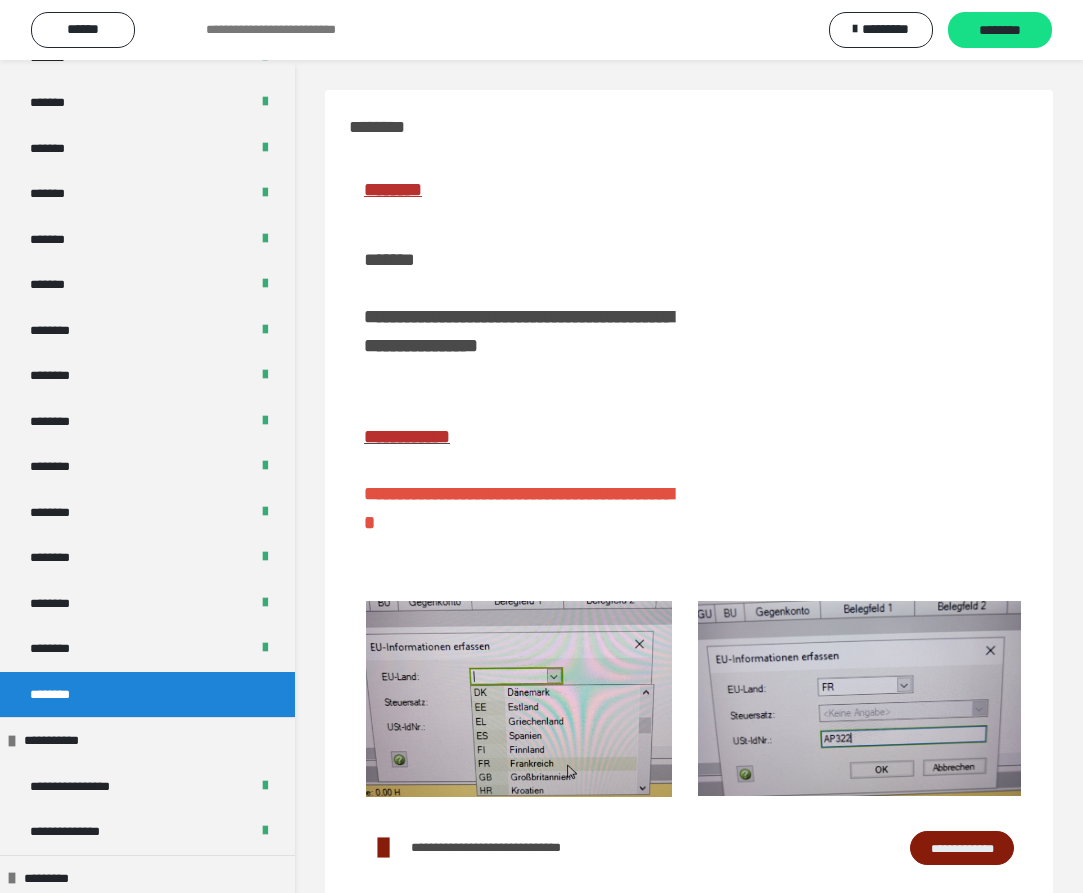 scroll, scrollTop: 79, scrollLeft: 0, axis: vertical 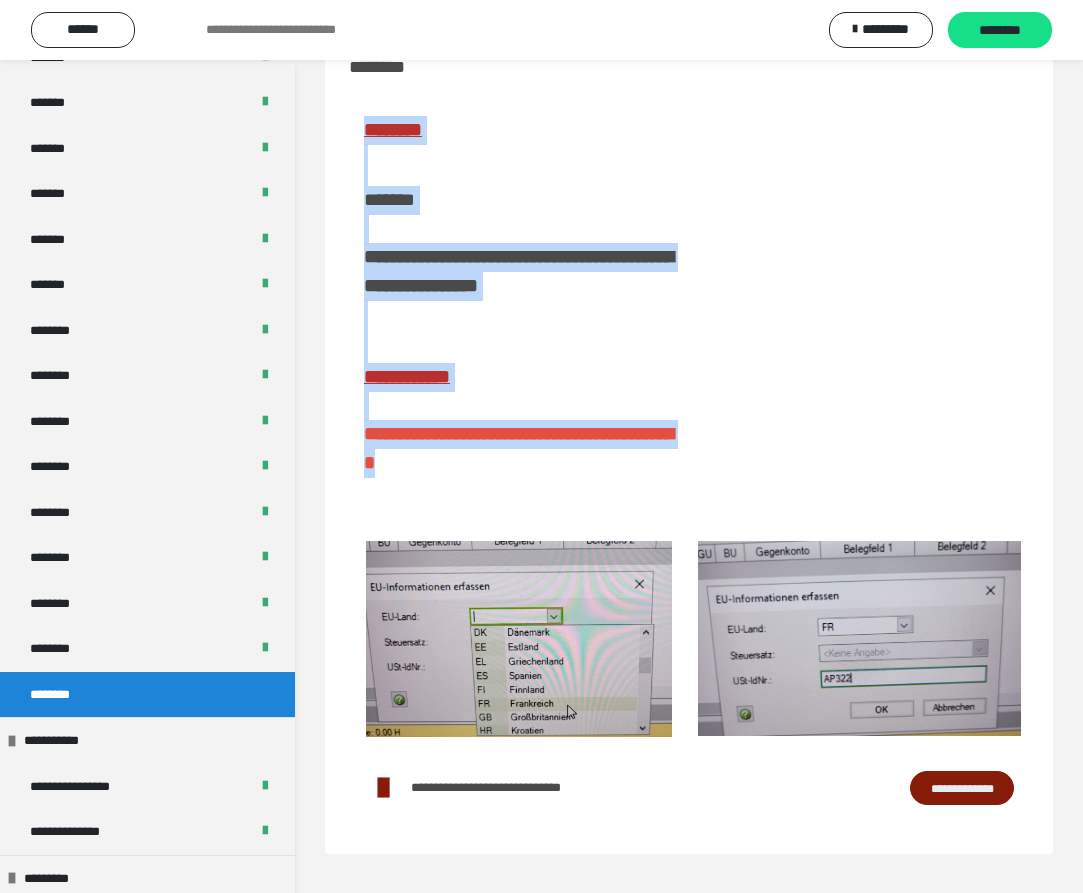drag, startPoint x: 372, startPoint y: 104, endPoint x: 582, endPoint y: 469, distance: 421.09976 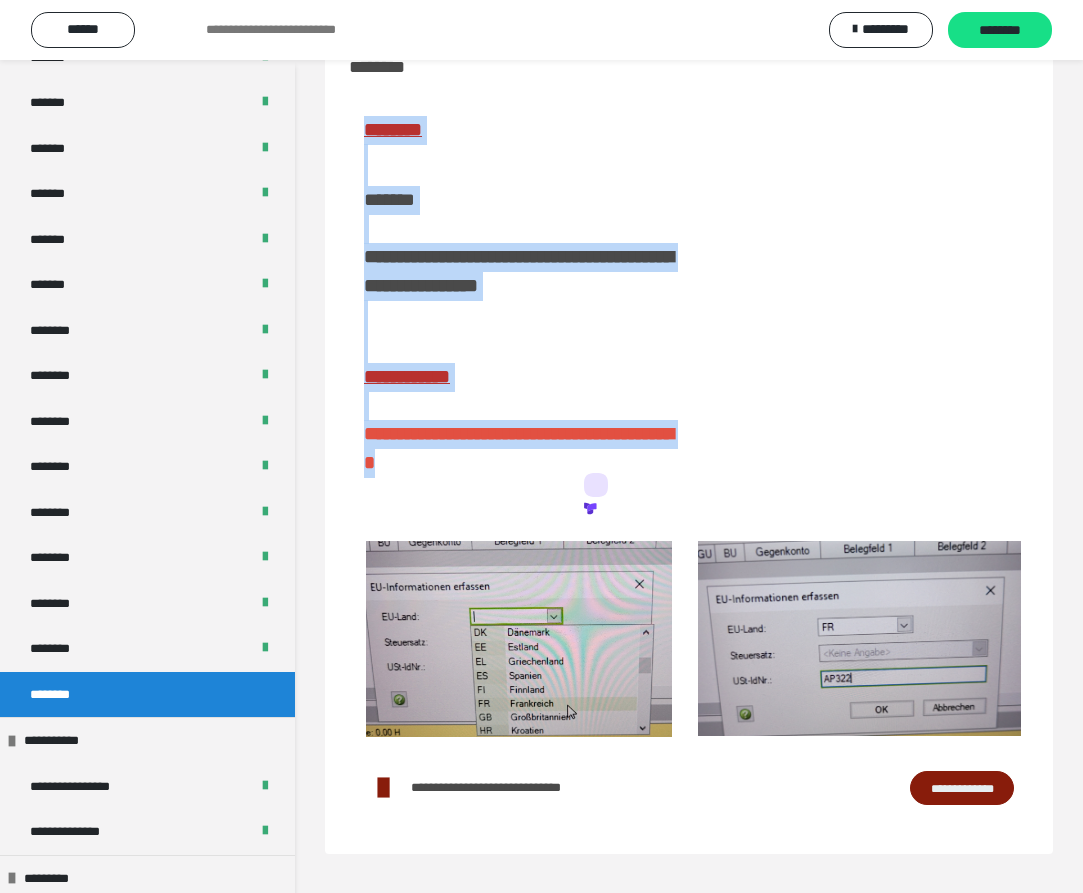 click 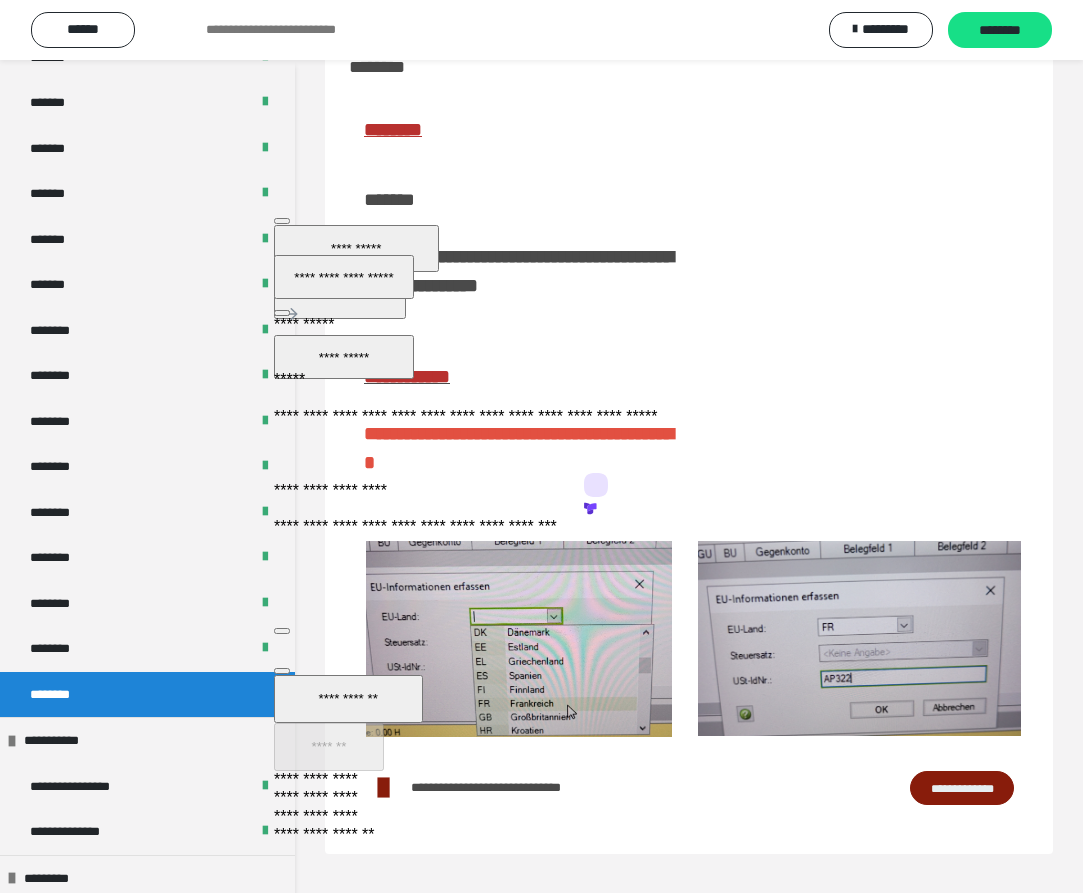 click at bounding box center (859, 306) 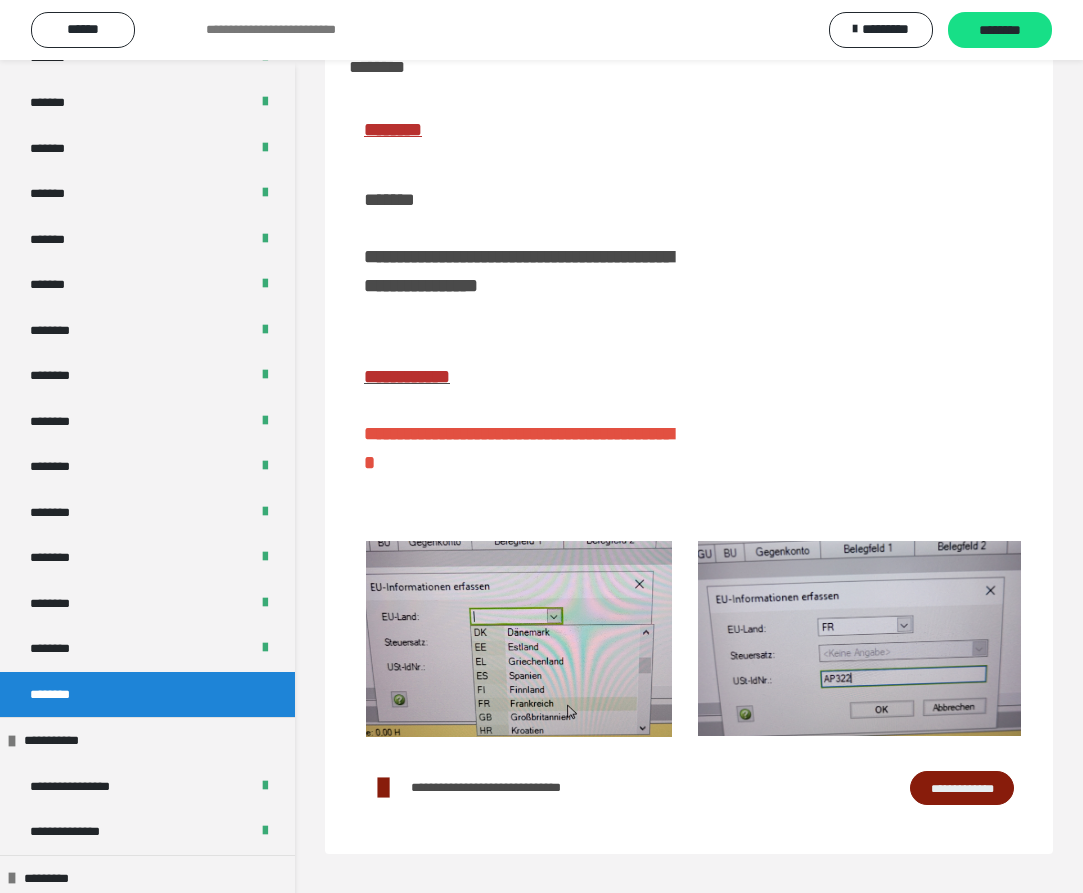 click on "**********" at bounding box center (962, 788) 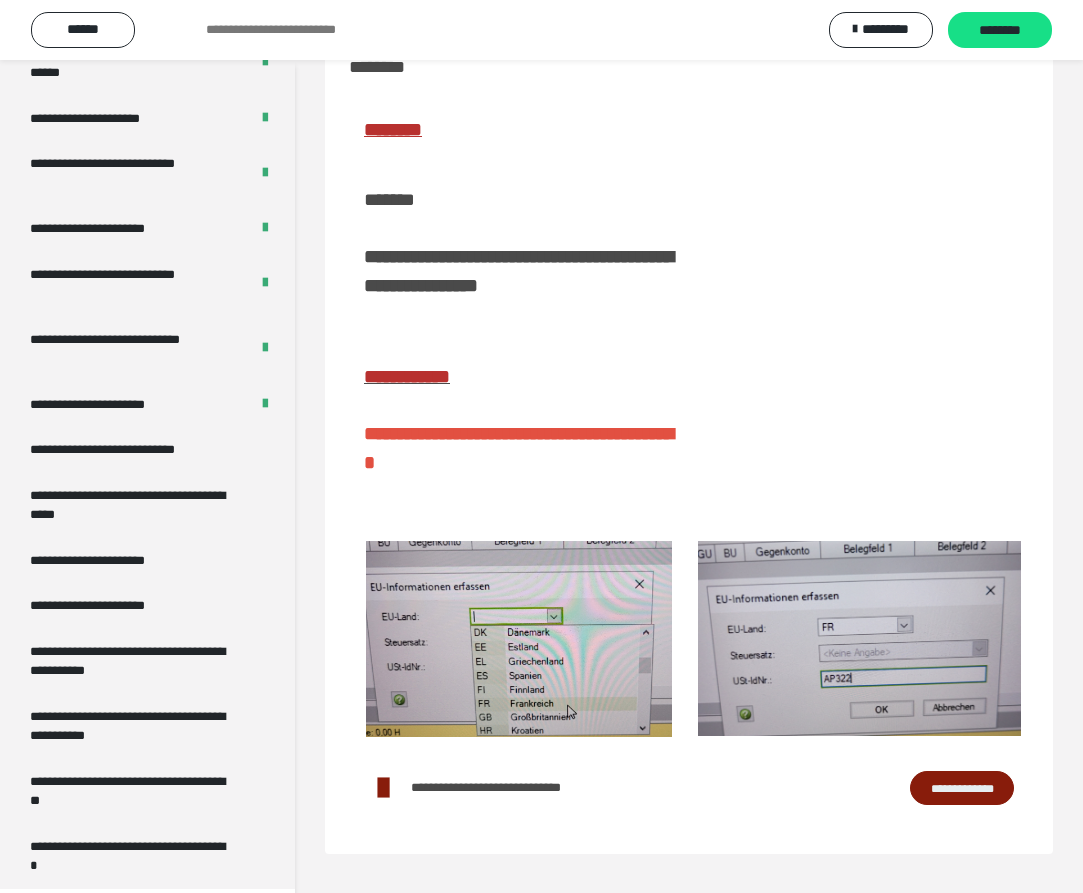 scroll, scrollTop: 3777, scrollLeft: 0, axis: vertical 